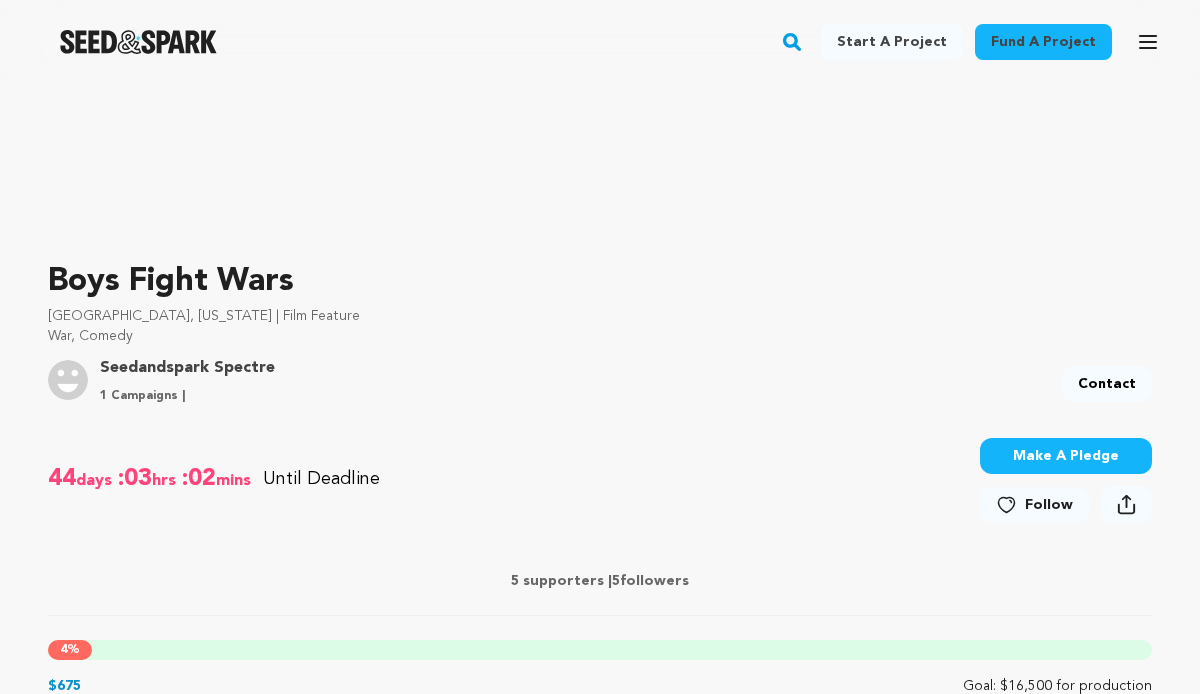 scroll, scrollTop: 499, scrollLeft: 0, axis: vertical 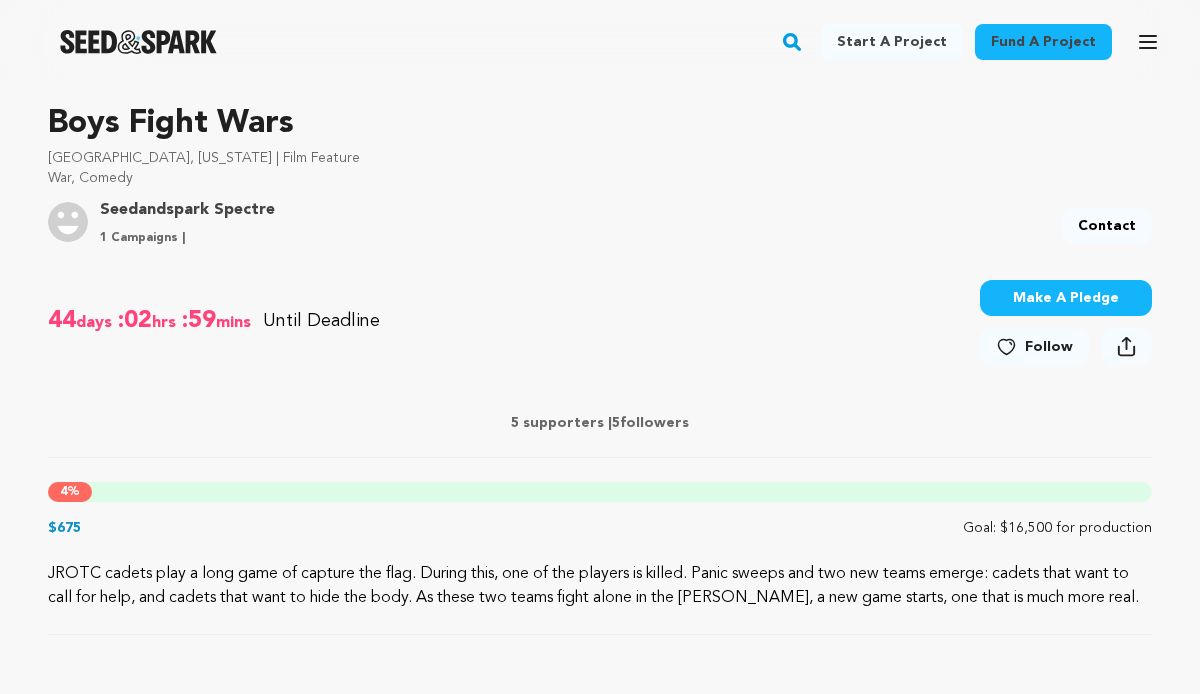 click 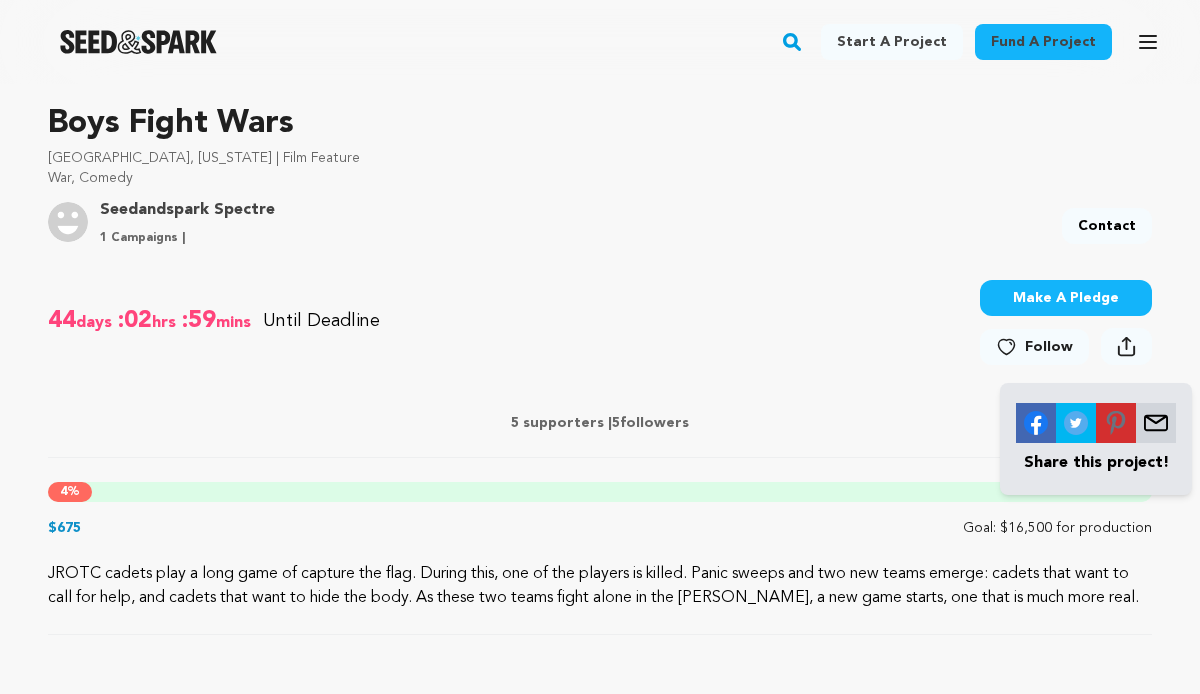 click on "44
days
:02
hrs
:59
mins
Until Deadline
4%
$675" at bounding box center (600, 324) 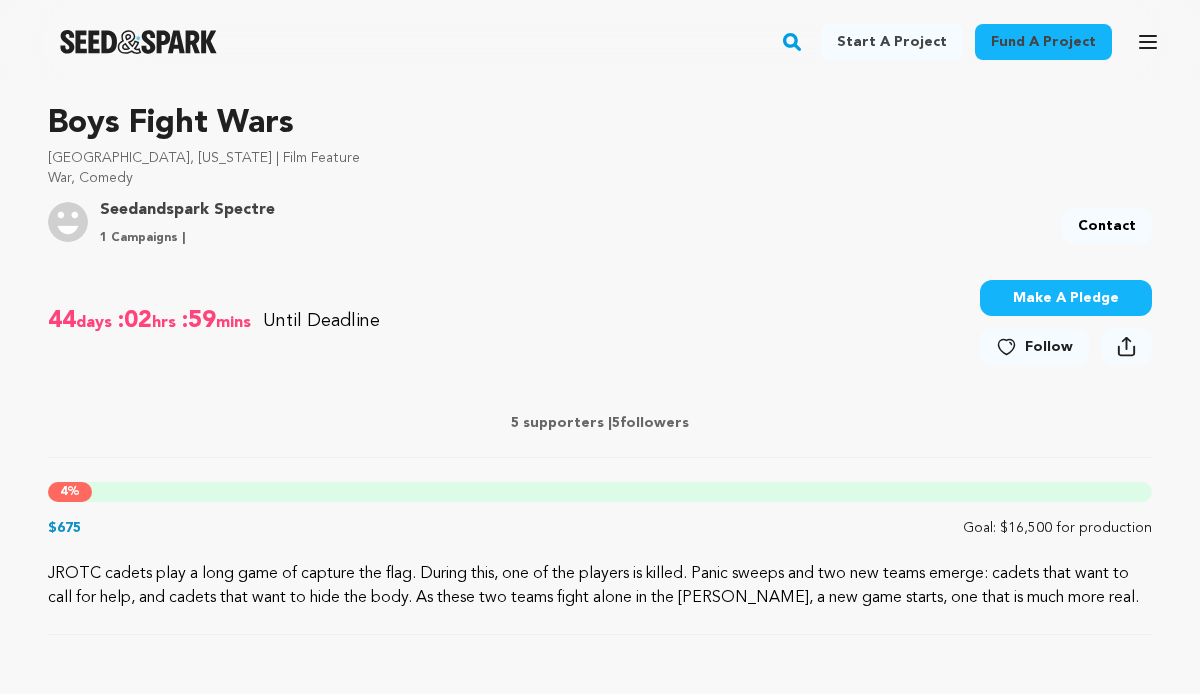 click 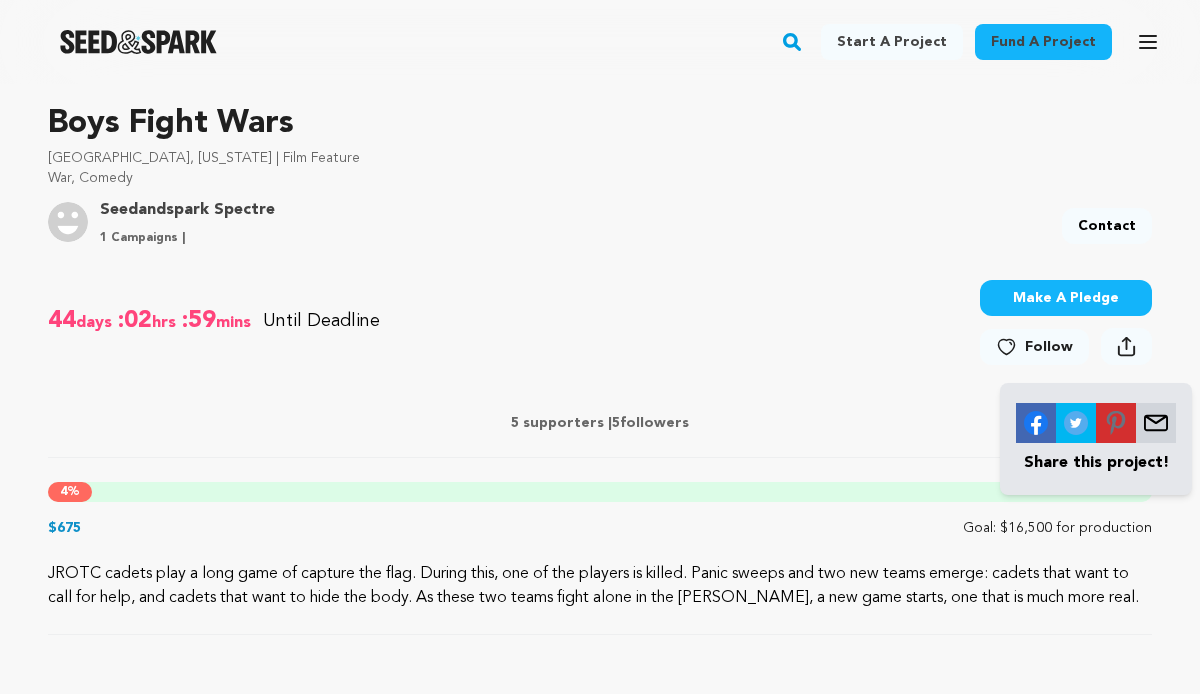 click at bounding box center (1036, 423) 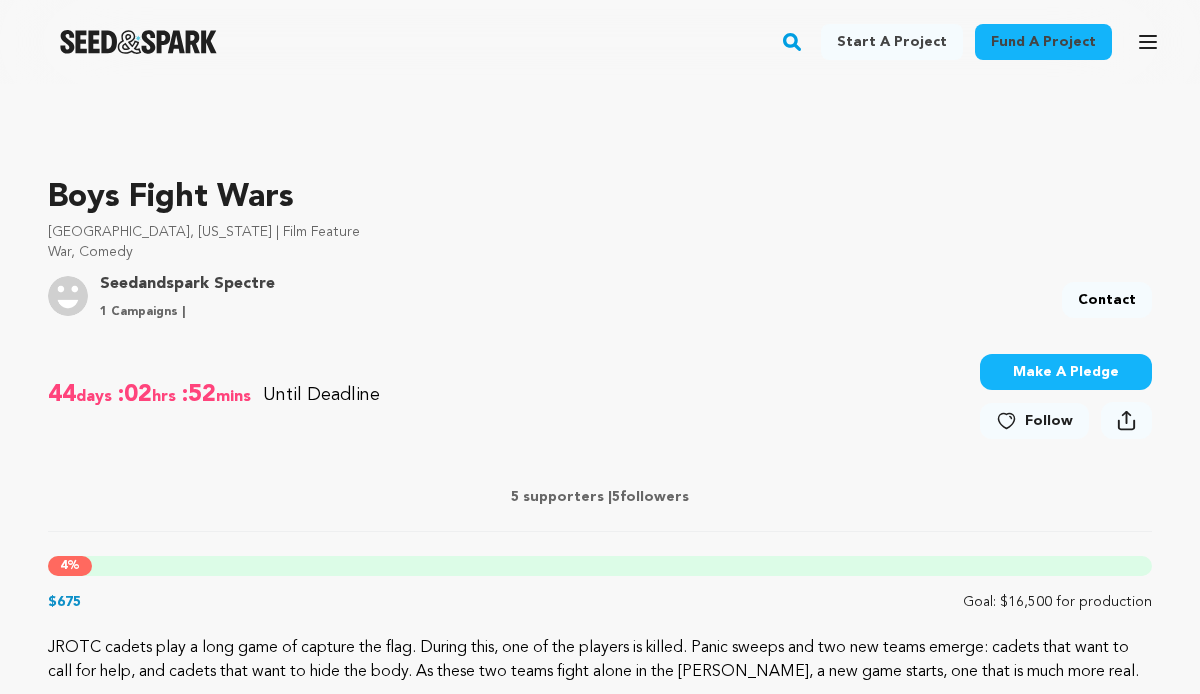 scroll, scrollTop: 541, scrollLeft: 0, axis: vertical 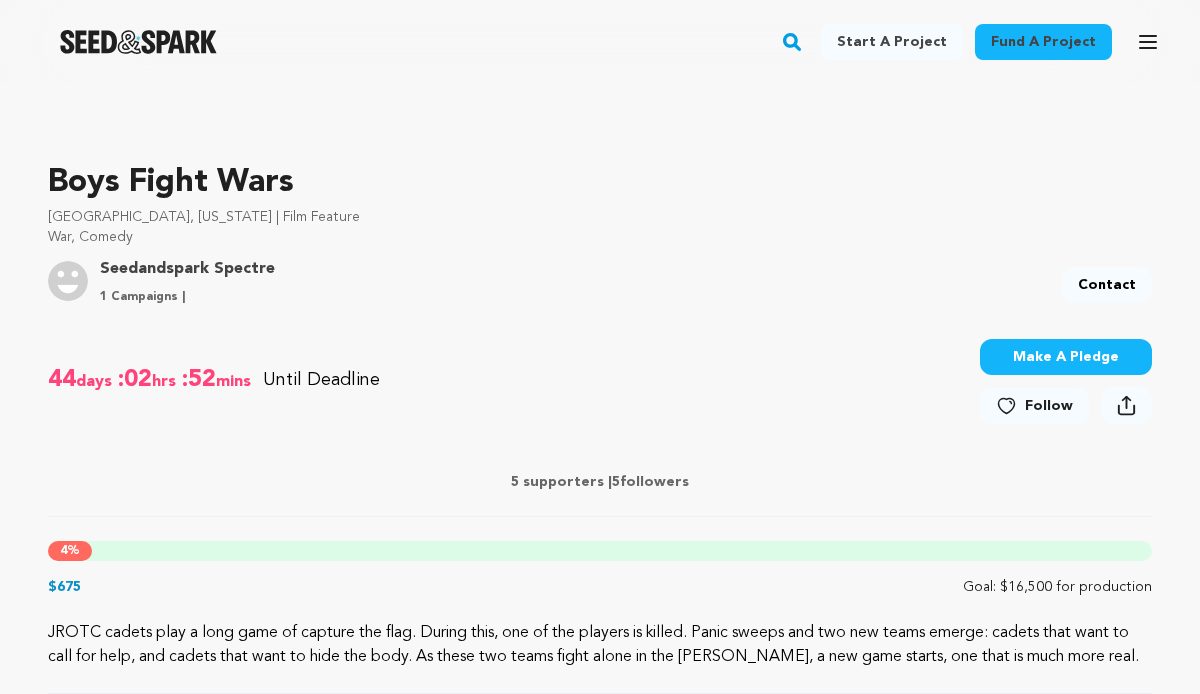 click 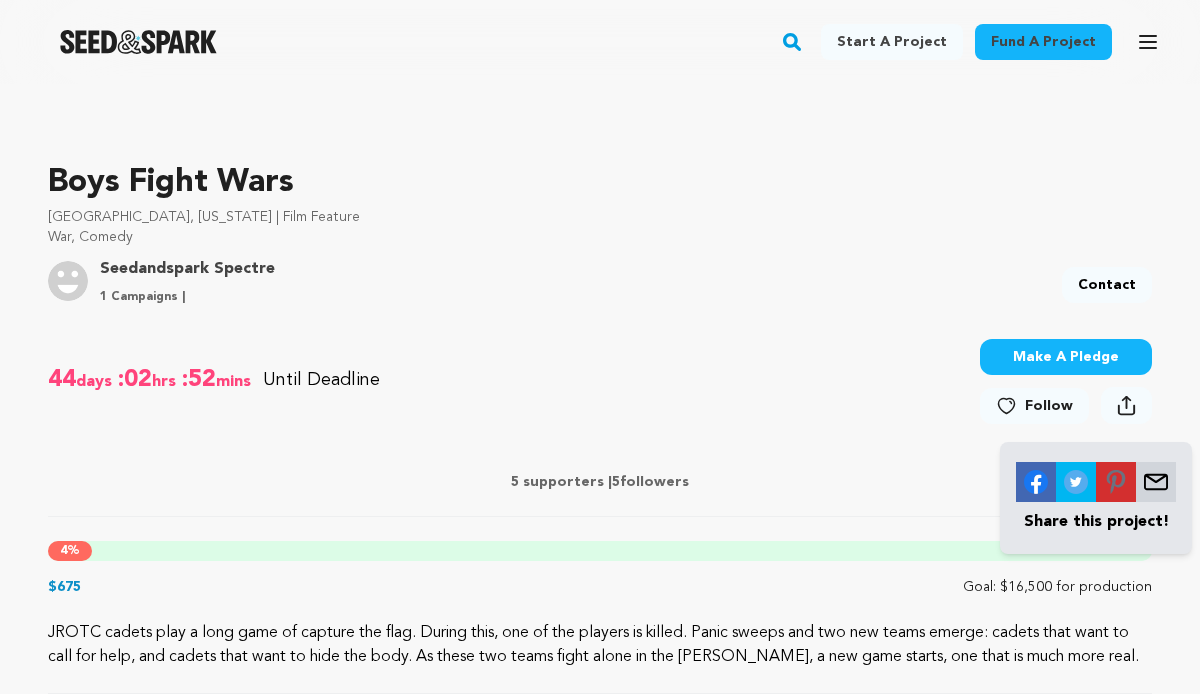 click on "44
days
:02
hrs
:52
mins
Until Deadline
4%
$675" at bounding box center (600, 422) 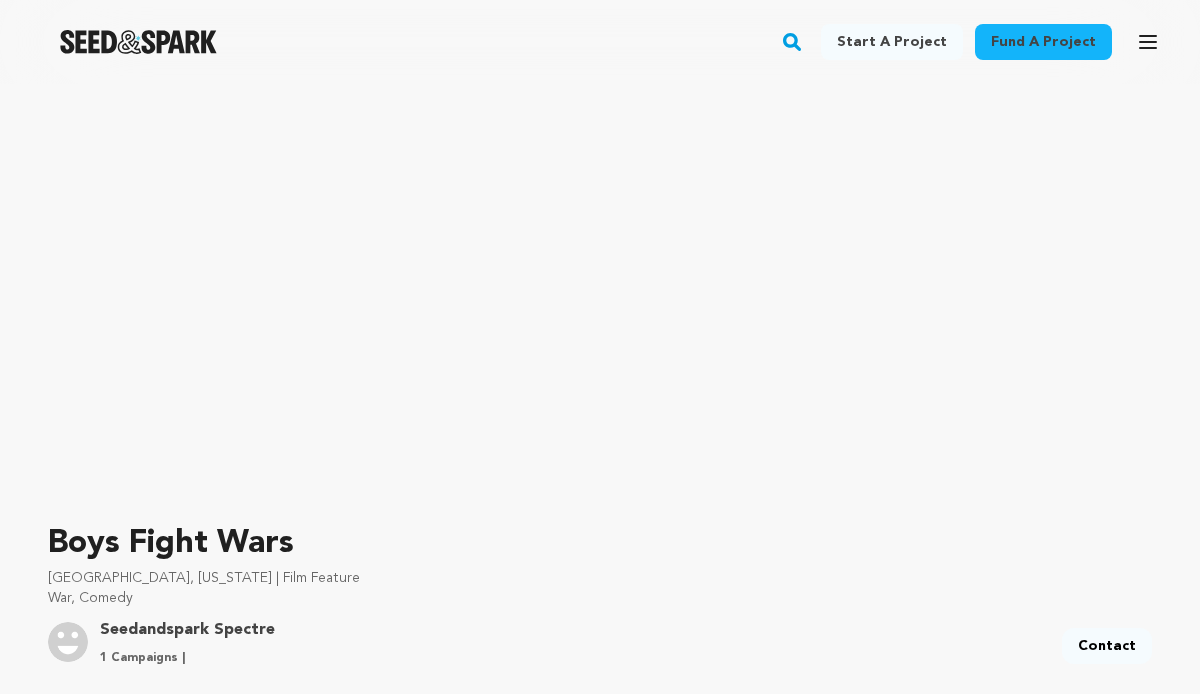scroll, scrollTop: 185, scrollLeft: 0, axis: vertical 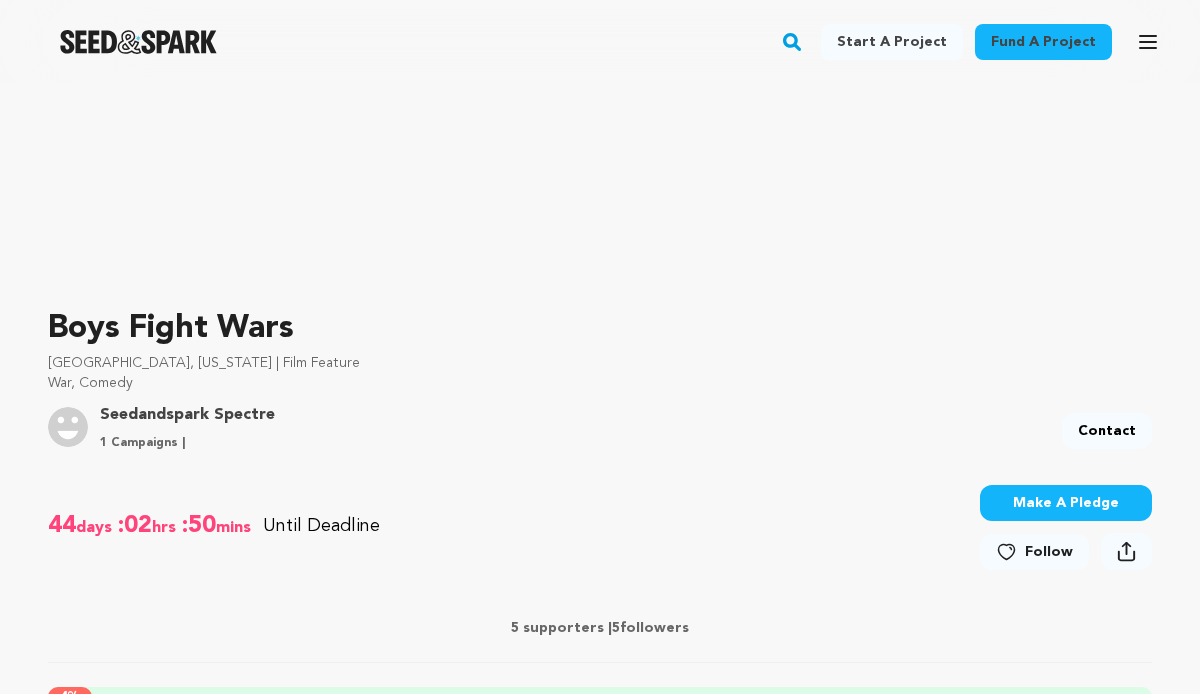click 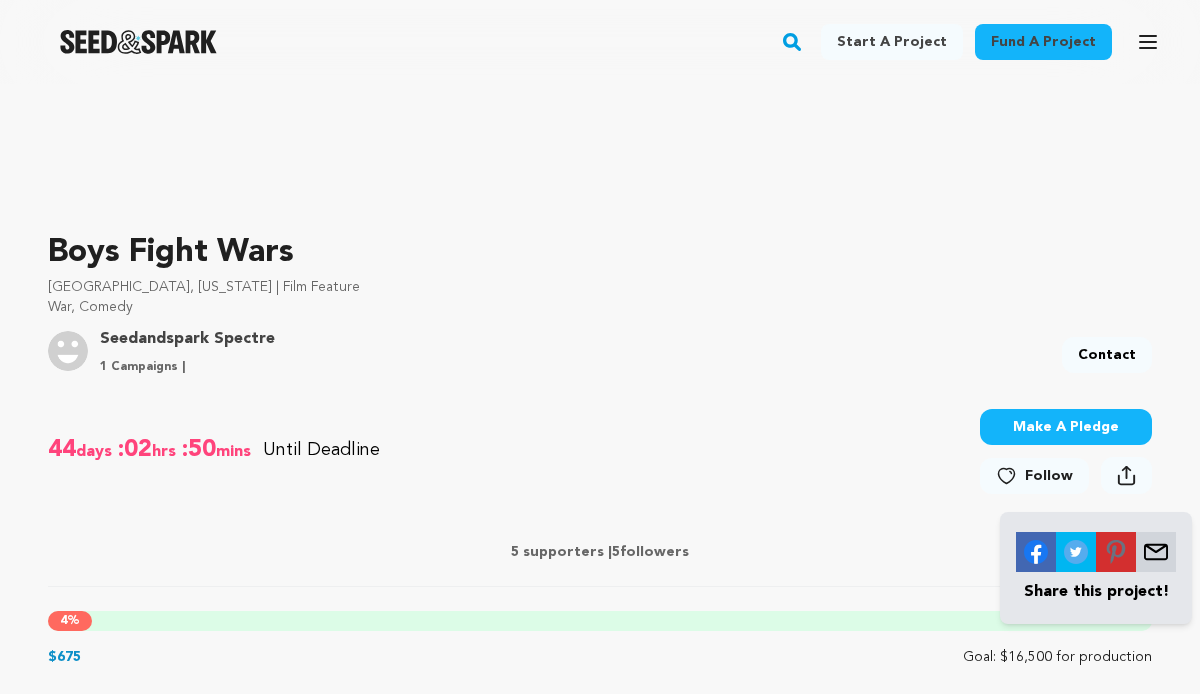 scroll, scrollTop: 475, scrollLeft: 0, axis: vertical 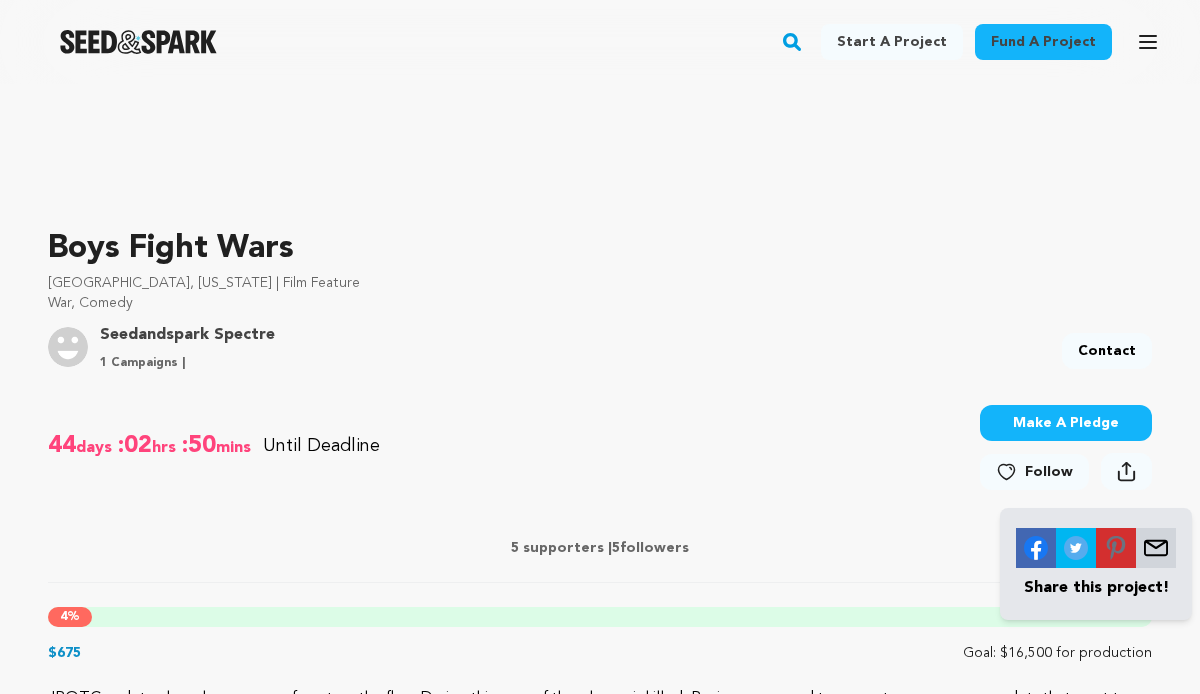 click at bounding box center (1156, 548) 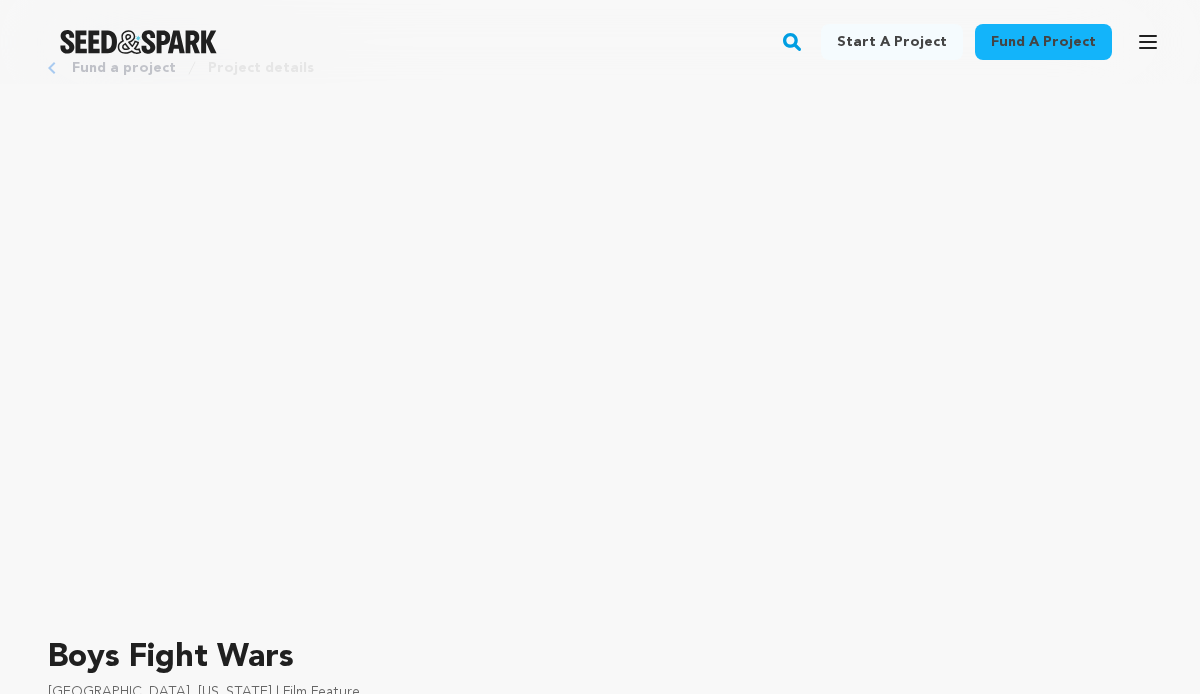 scroll, scrollTop: 93, scrollLeft: 0, axis: vertical 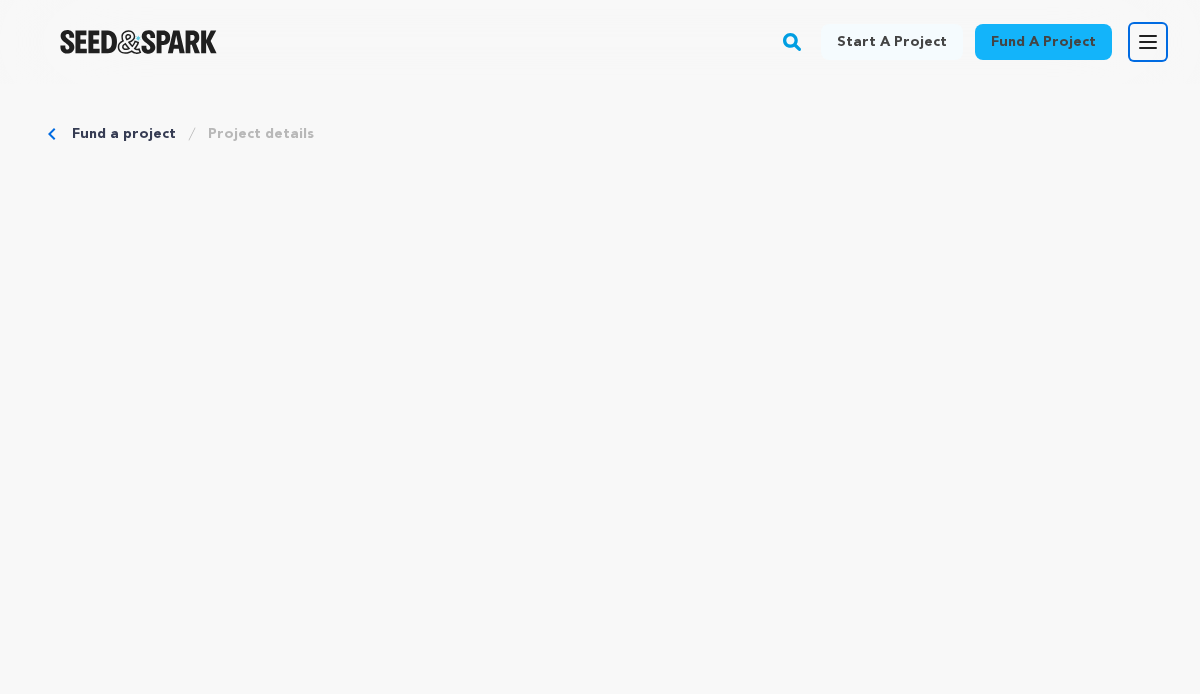 click 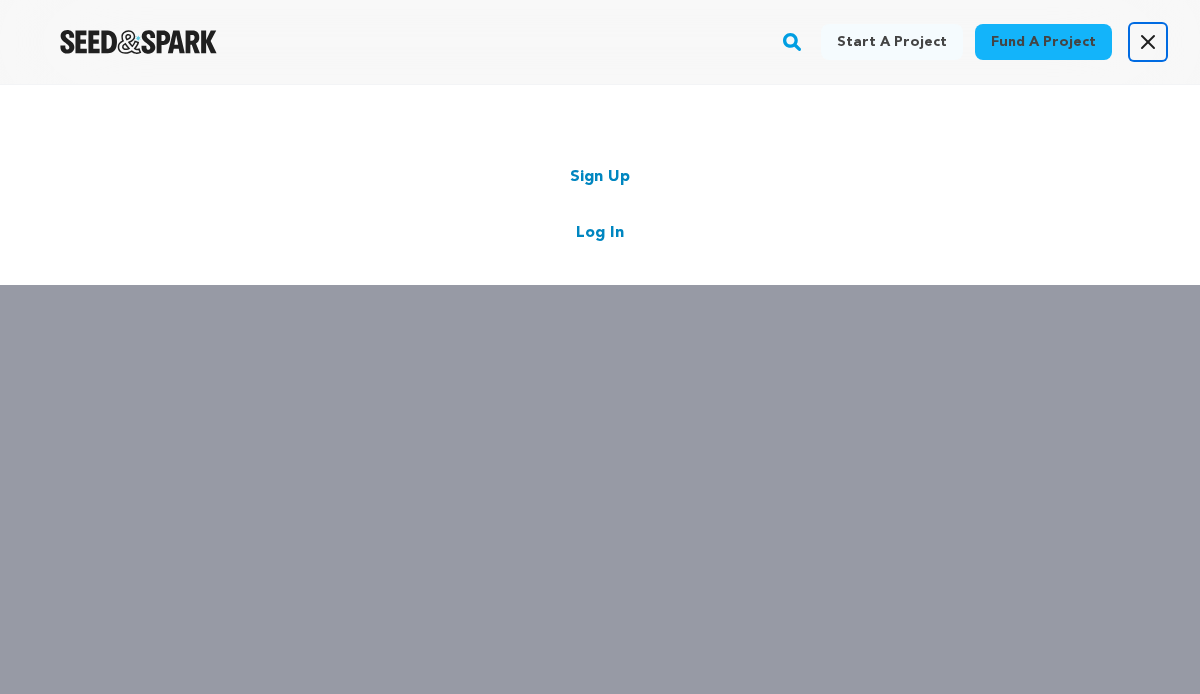click 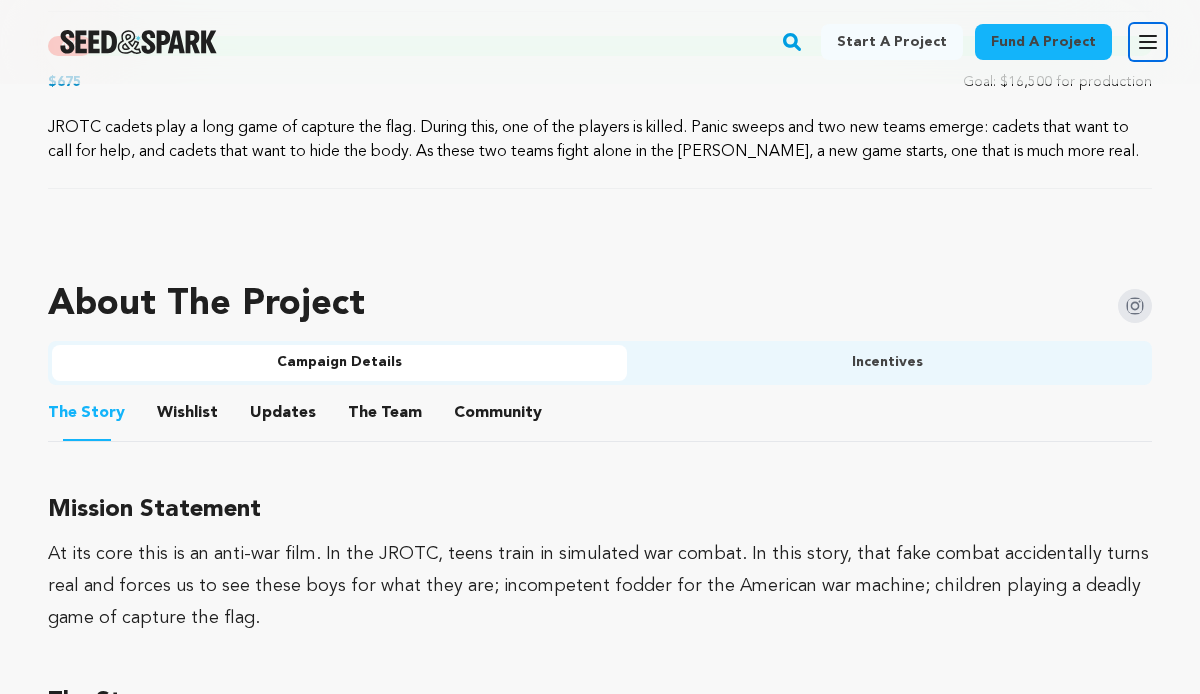 scroll, scrollTop: 1051, scrollLeft: 0, axis: vertical 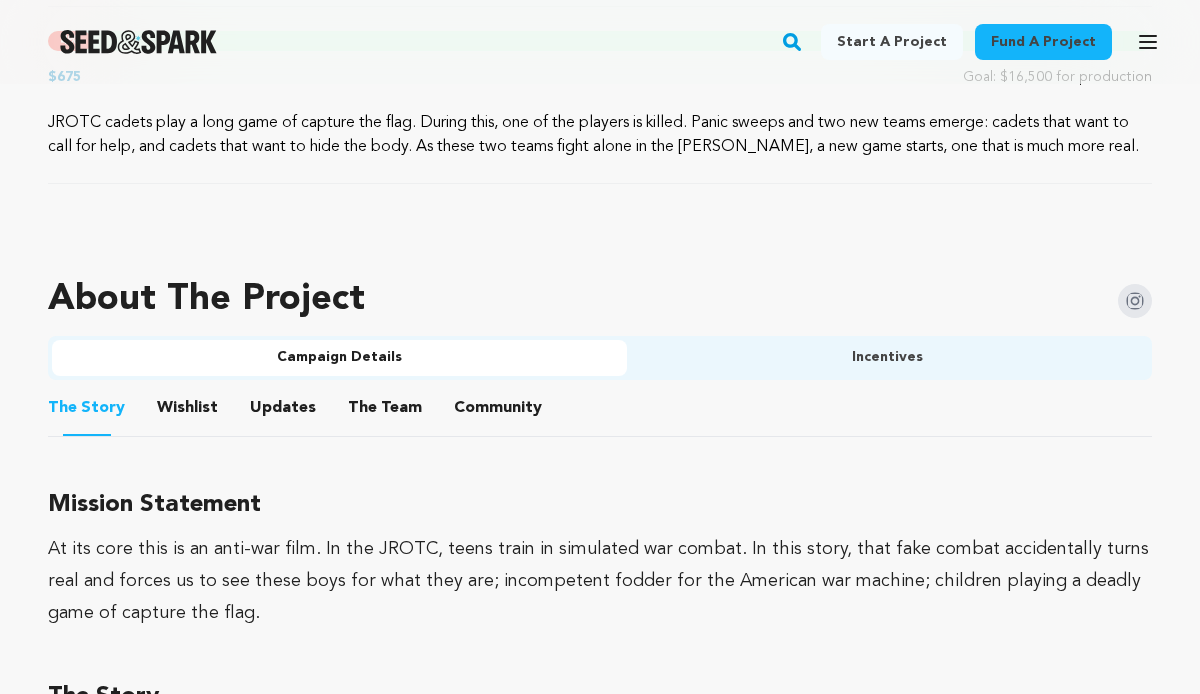 click at bounding box center (1135, 301) 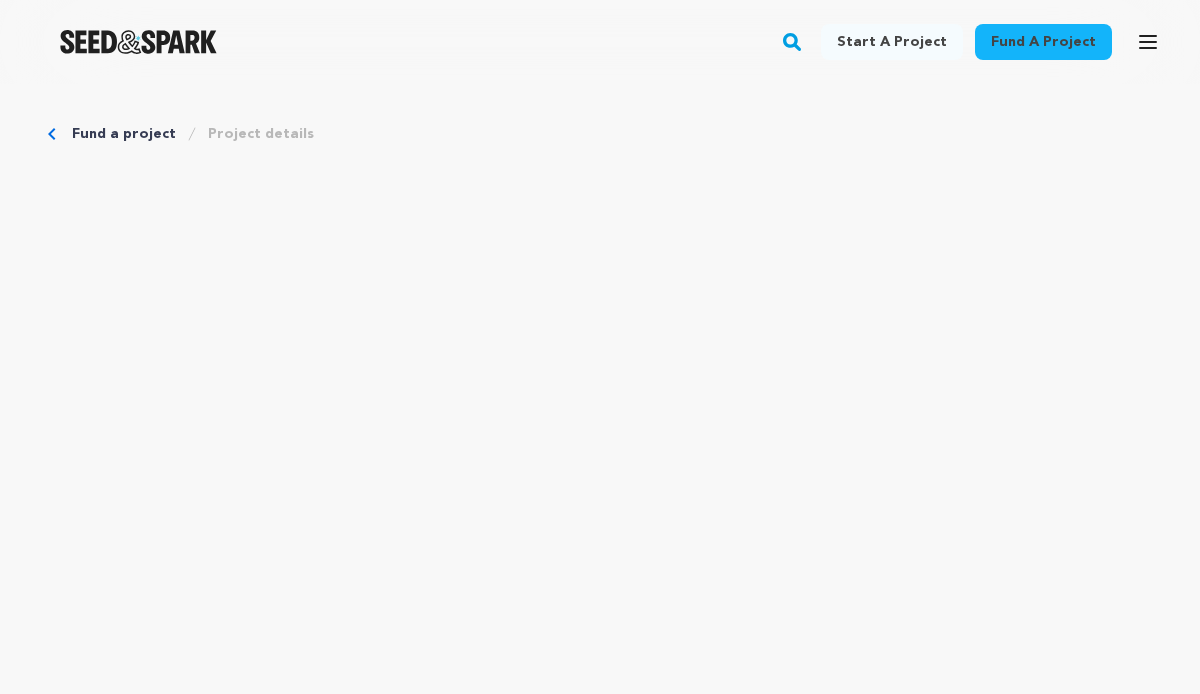 scroll, scrollTop: 0, scrollLeft: 0, axis: both 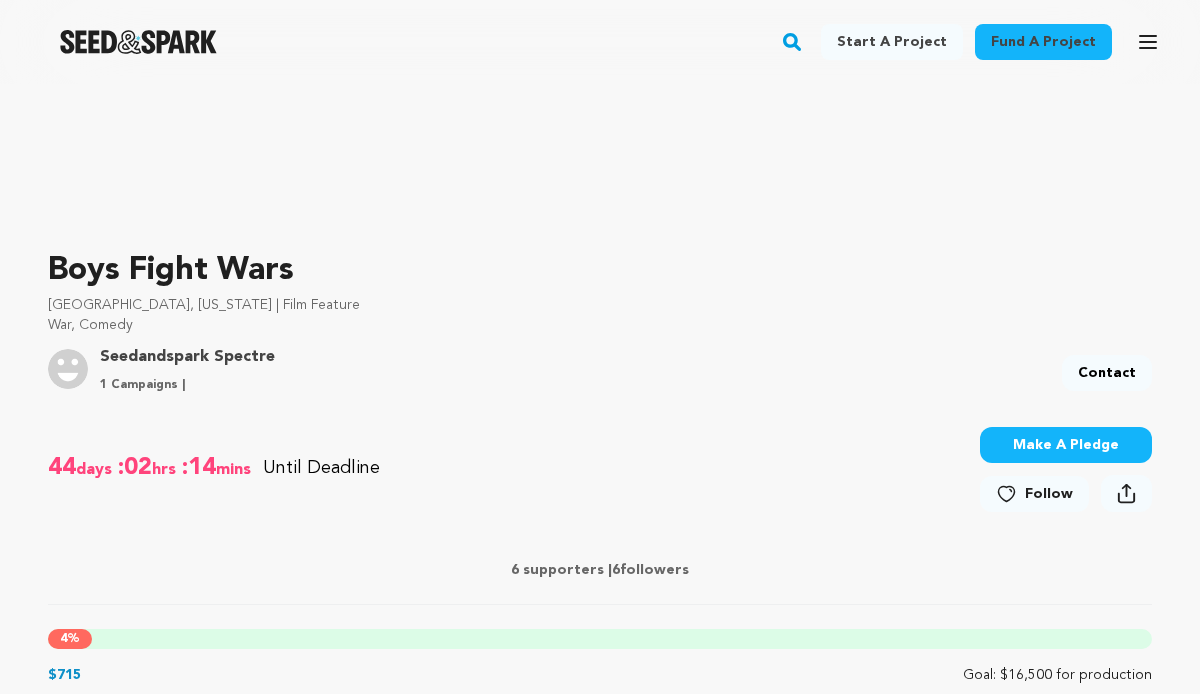 click on "Make A Pledge" at bounding box center (1066, 445) 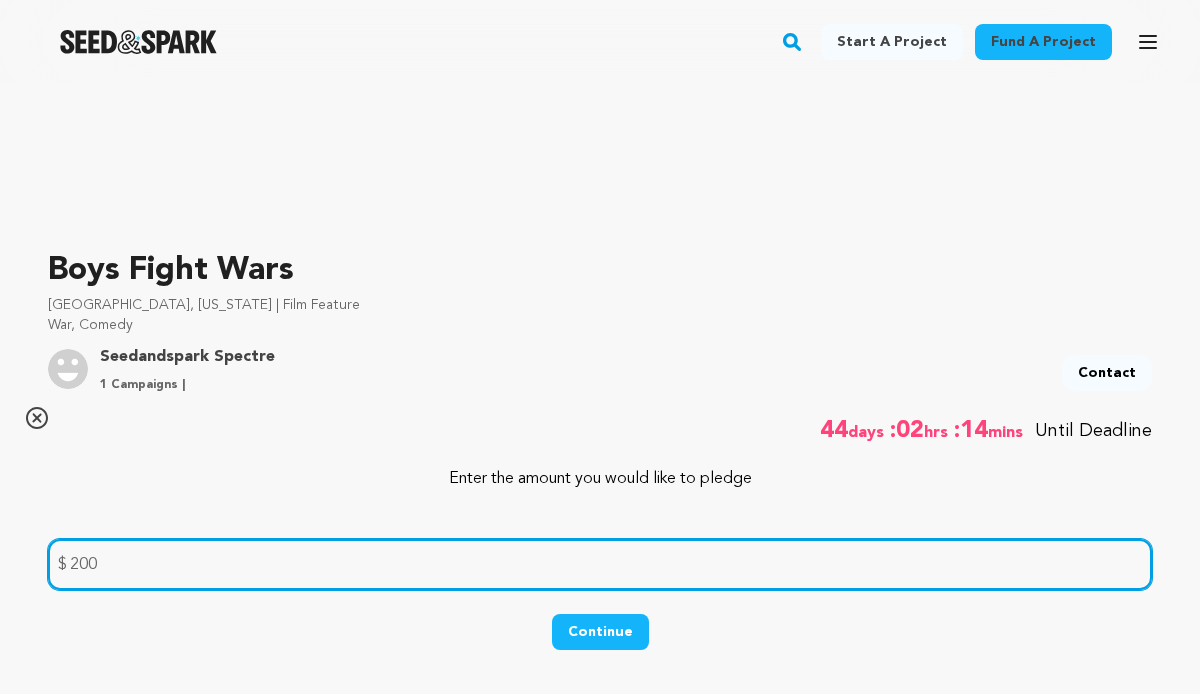 type on "200.00" 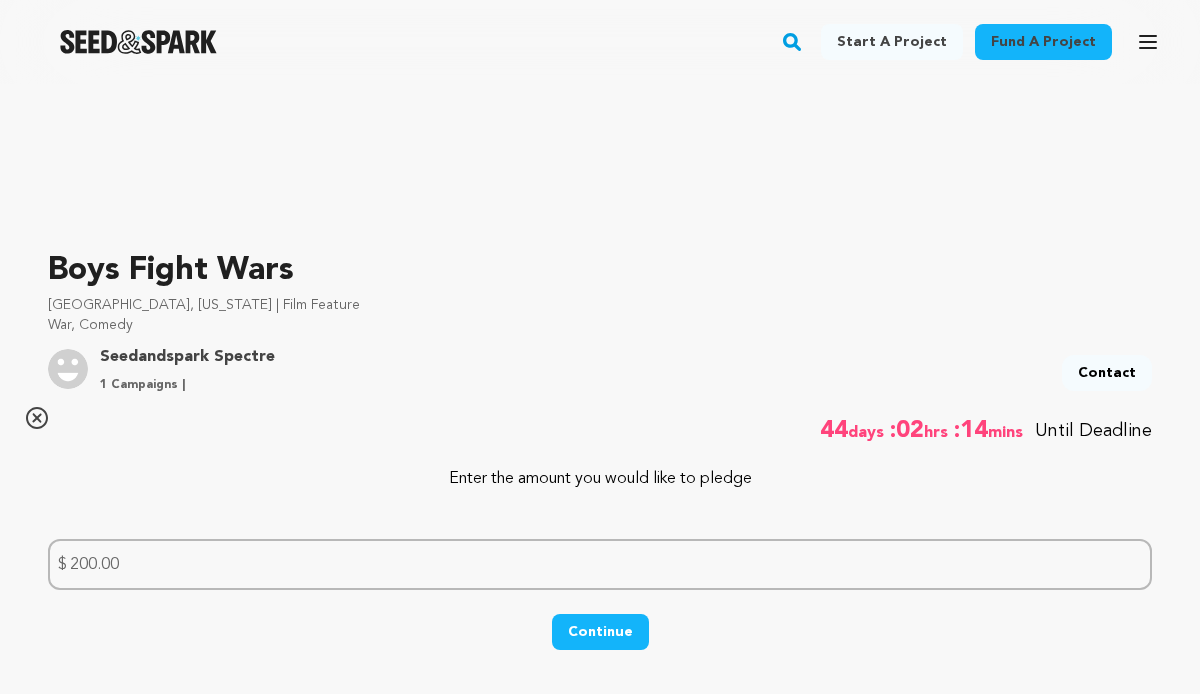 click on "Continue" at bounding box center (600, 632) 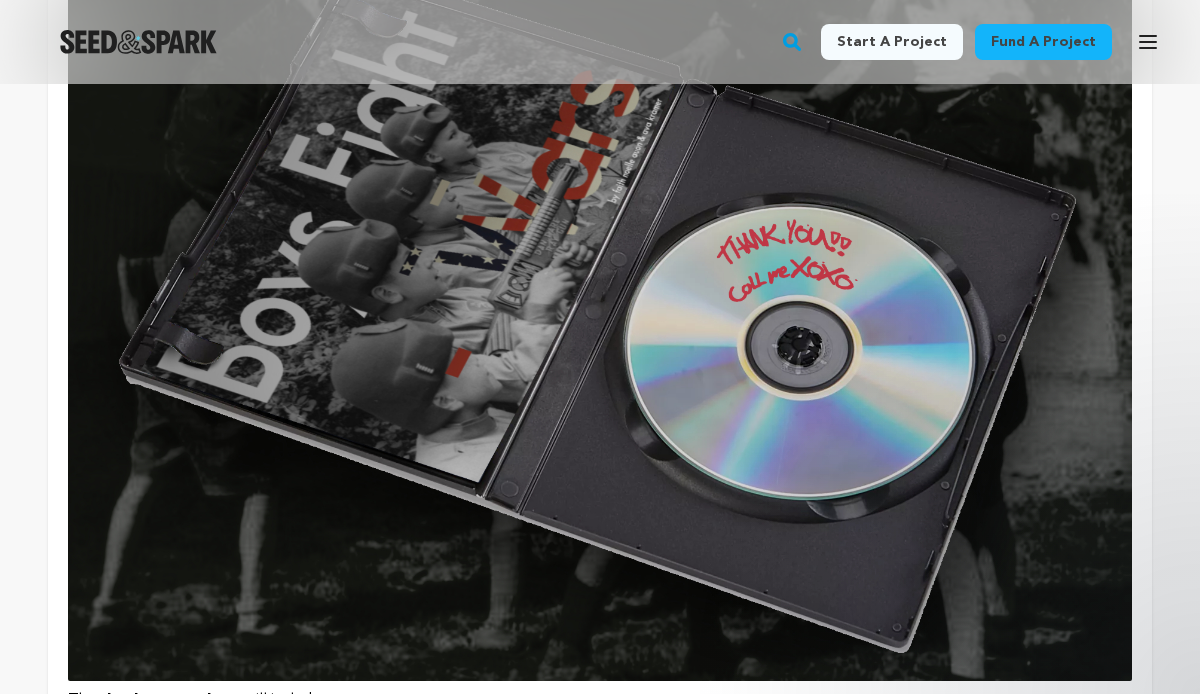 scroll, scrollTop: 694, scrollLeft: 0, axis: vertical 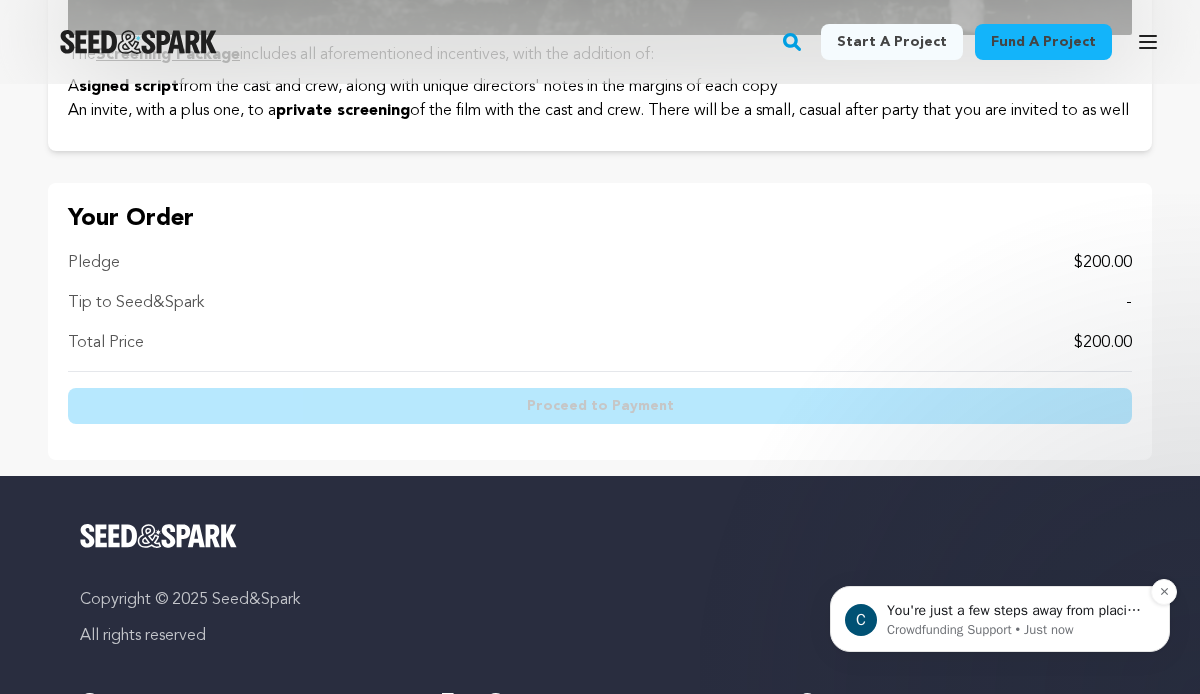 click on "You're just a few steps away from placing a pledge!  If you have any troubleshooting questions, reply here to contact the Seed&amp;Spark support team.  (note: replying to this chat does not reach the creators behind the project.)" at bounding box center (1016, 611) 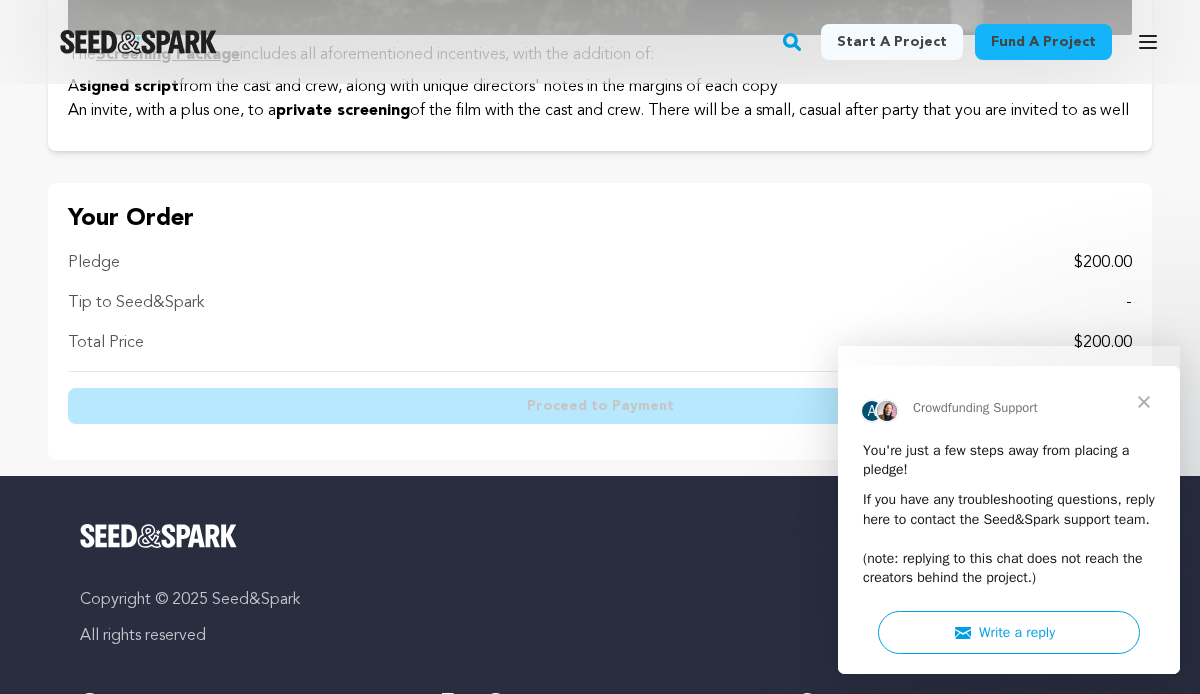 scroll, scrollTop: 0, scrollLeft: 0, axis: both 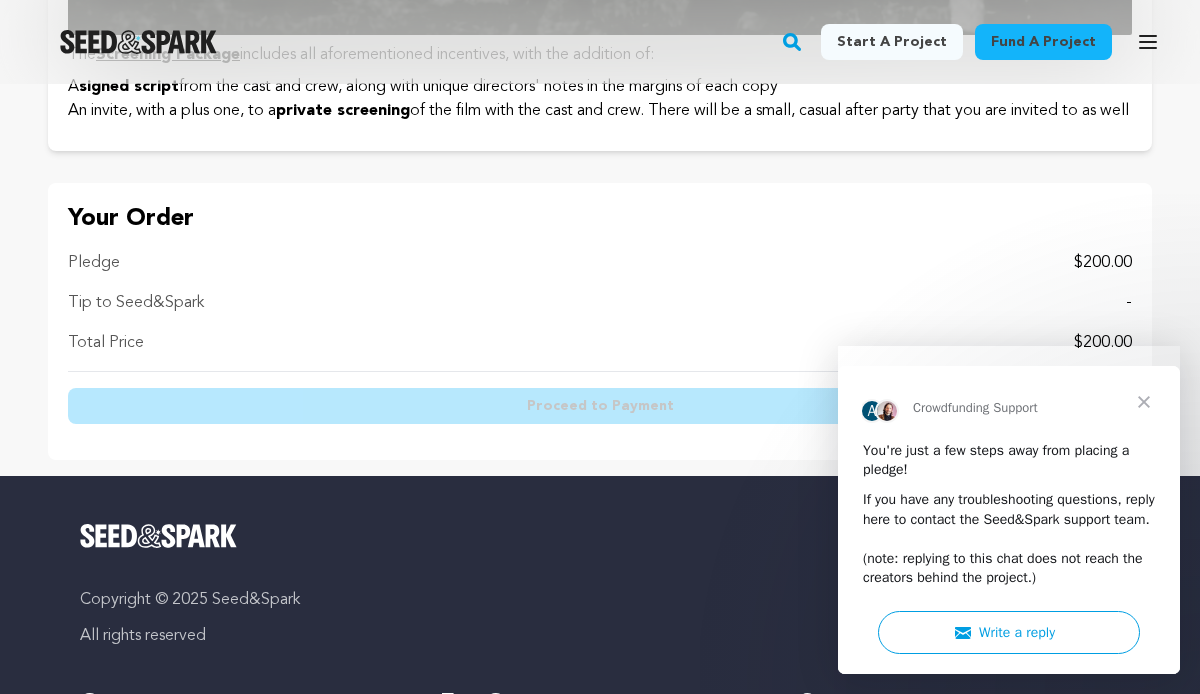 click at bounding box center [1144, 402] 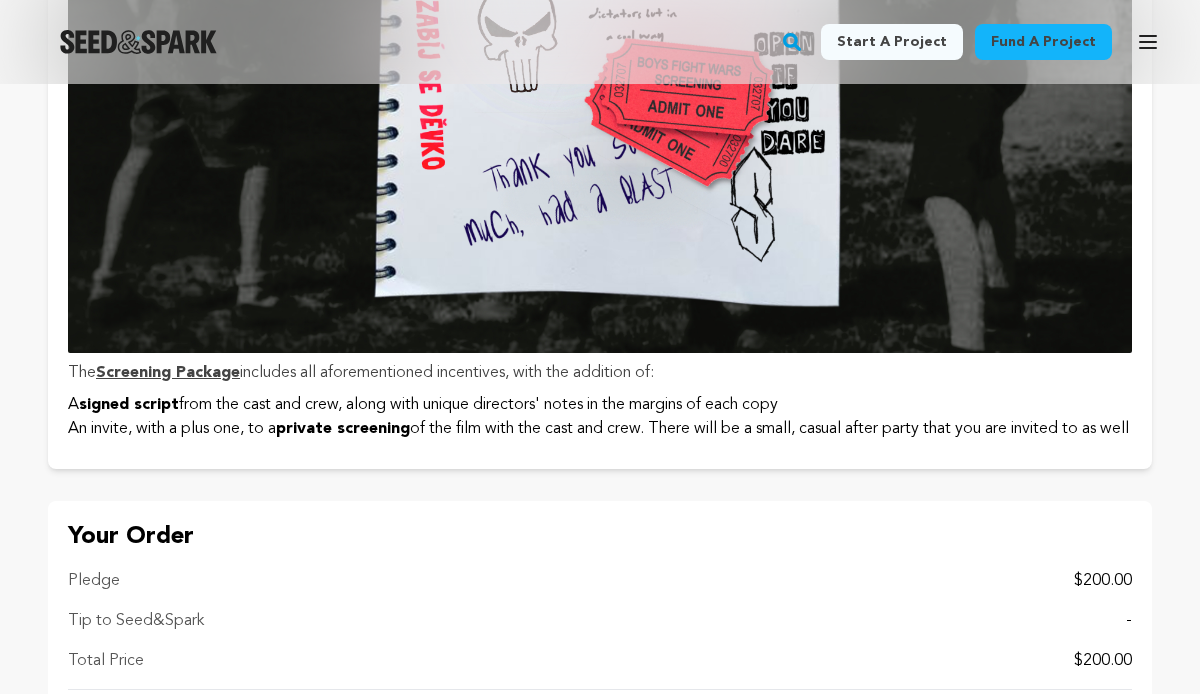 scroll, scrollTop: 2926, scrollLeft: 0, axis: vertical 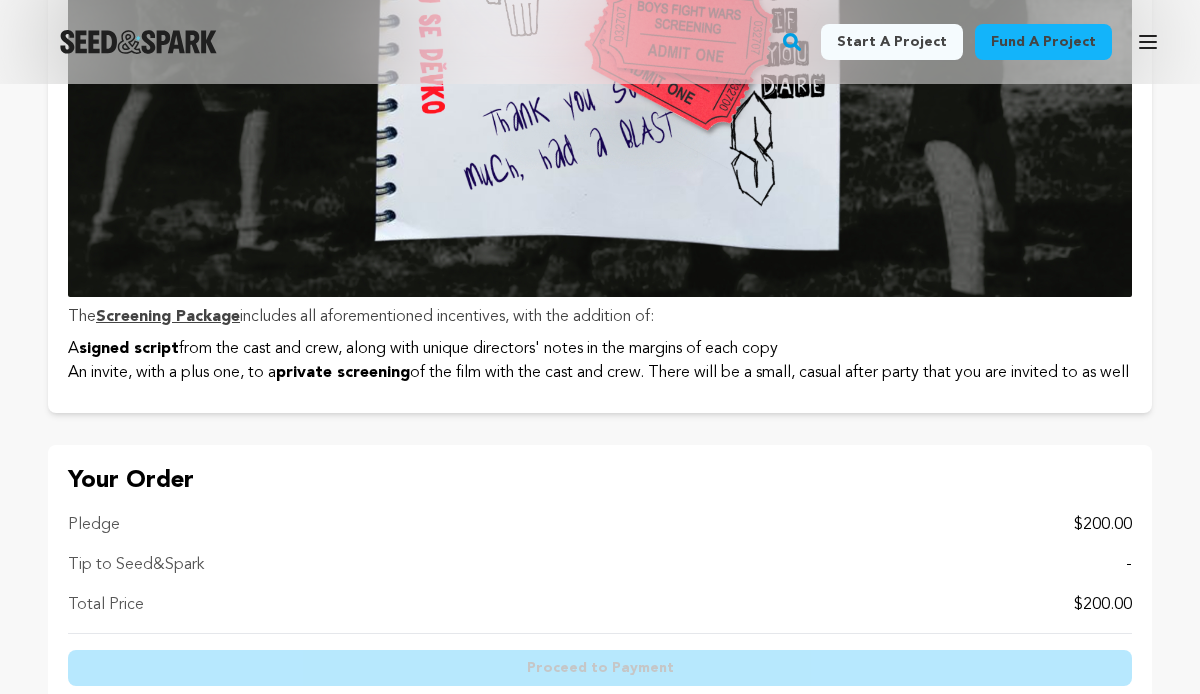 click on "Tip to Seed&Spark" at bounding box center (136, 565) 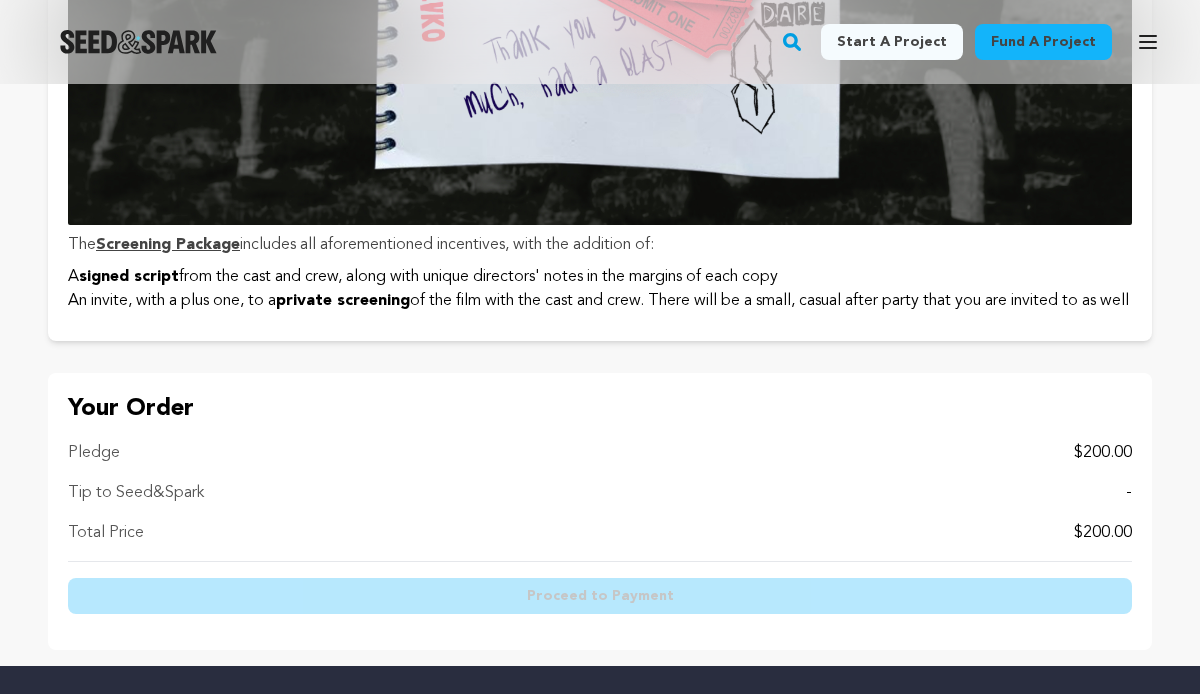 scroll, scrollTop: 3040, scrollLeft: 0, axis: vertical 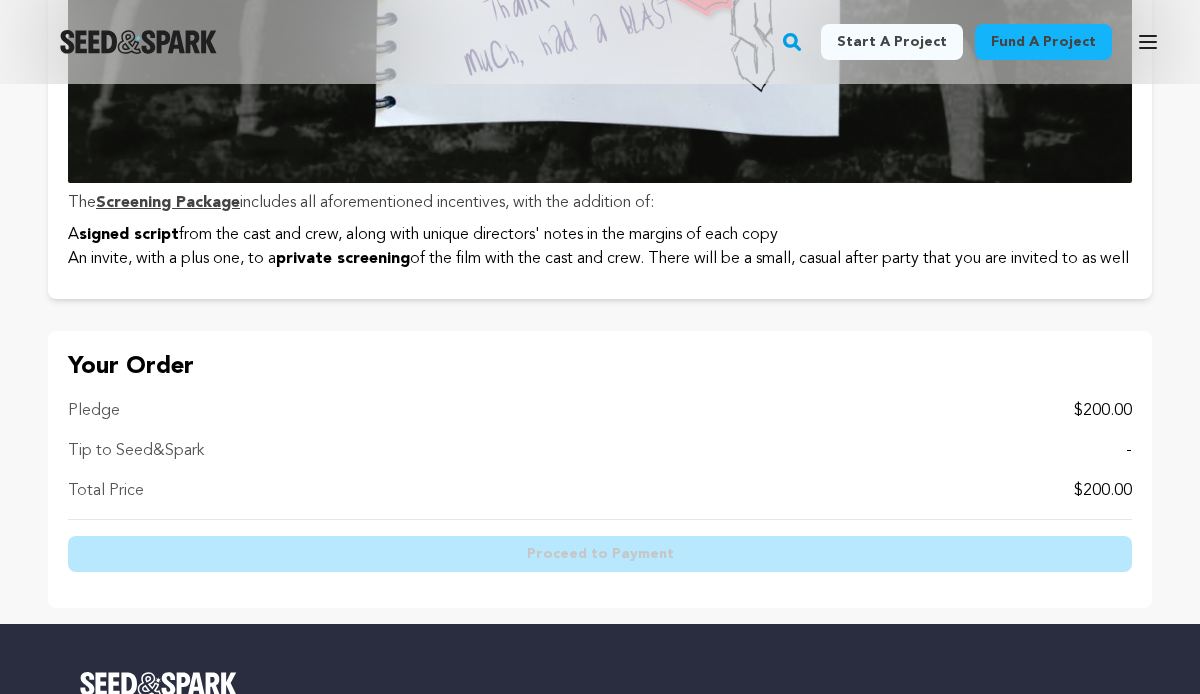 click on "Proceed to Payment" at bounding box center (600, 558) 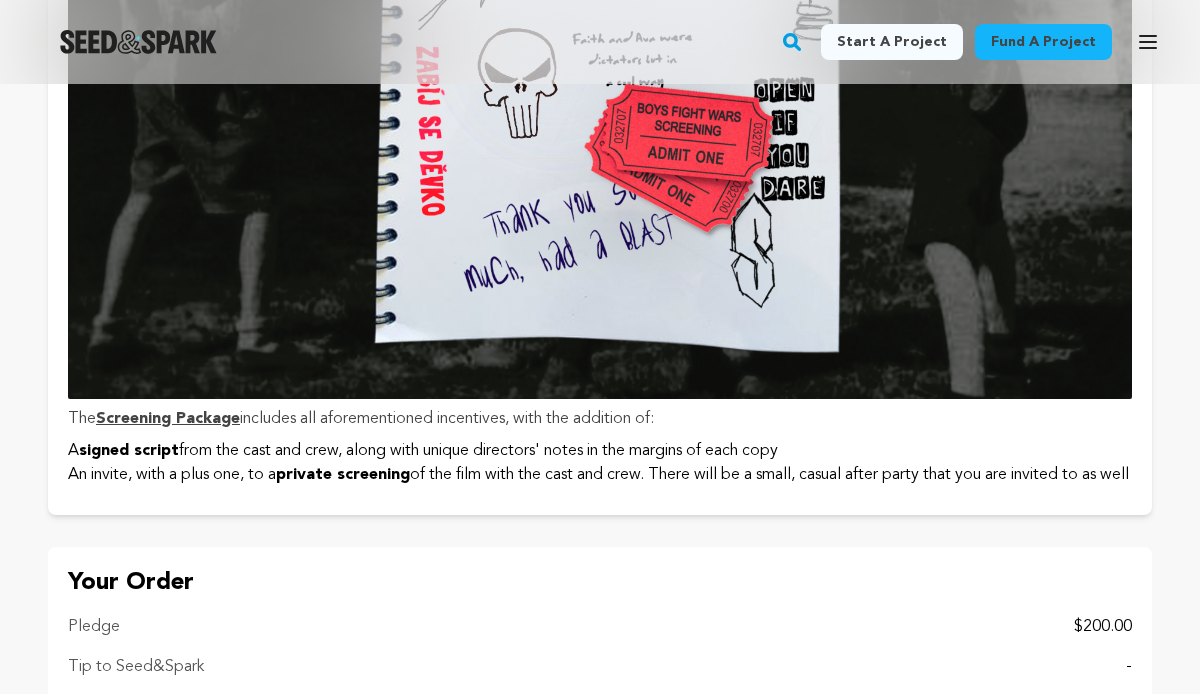 scroll, scrollTop: 2830, scrollLeft: 0, axis: vertical 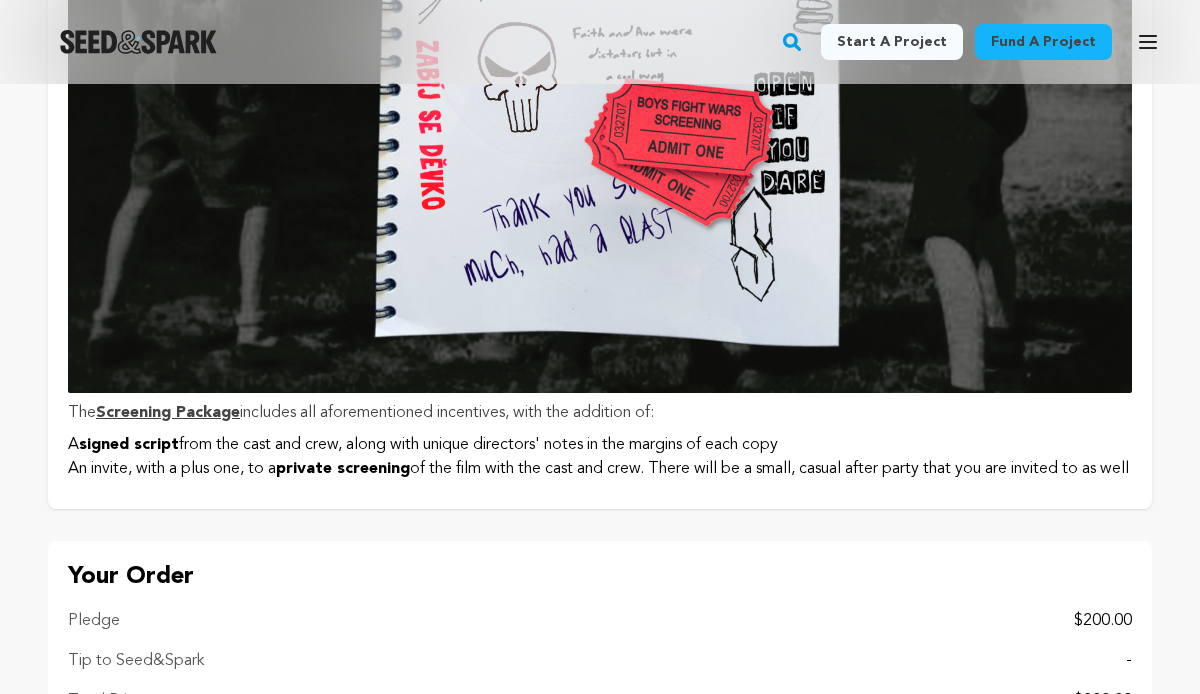 click on "Screening Package" at bounding box center (168, 413) 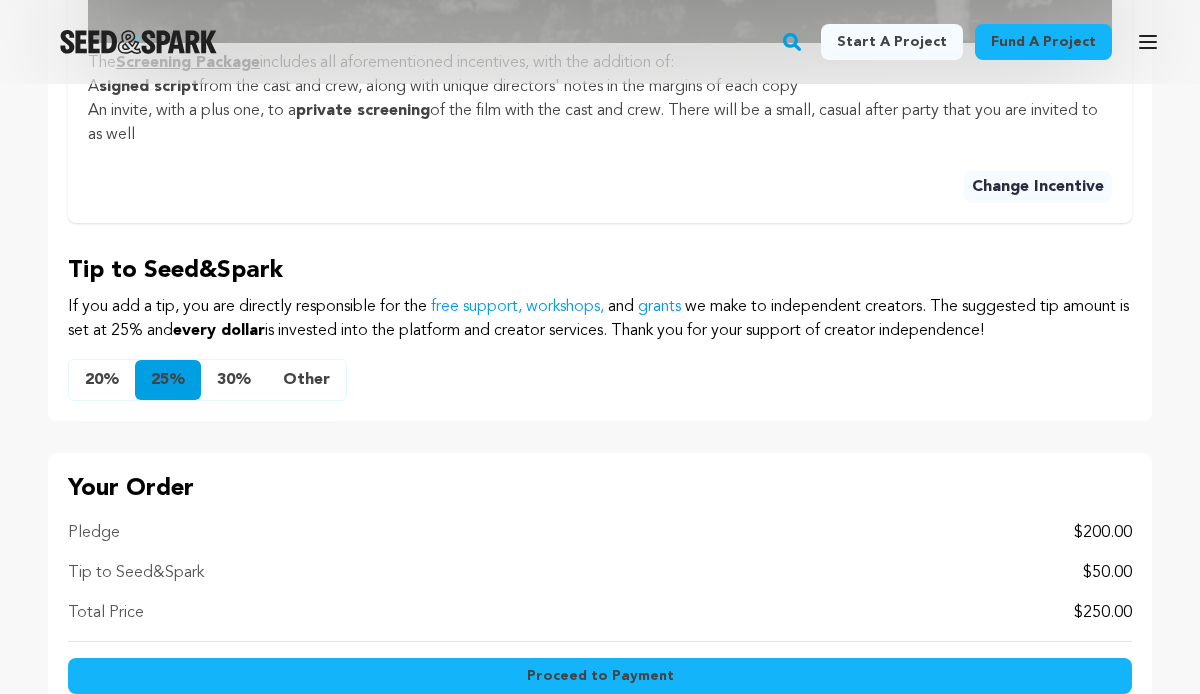 scroll, scrollTop: 1944, scrollLeft: 0, axis: vertical 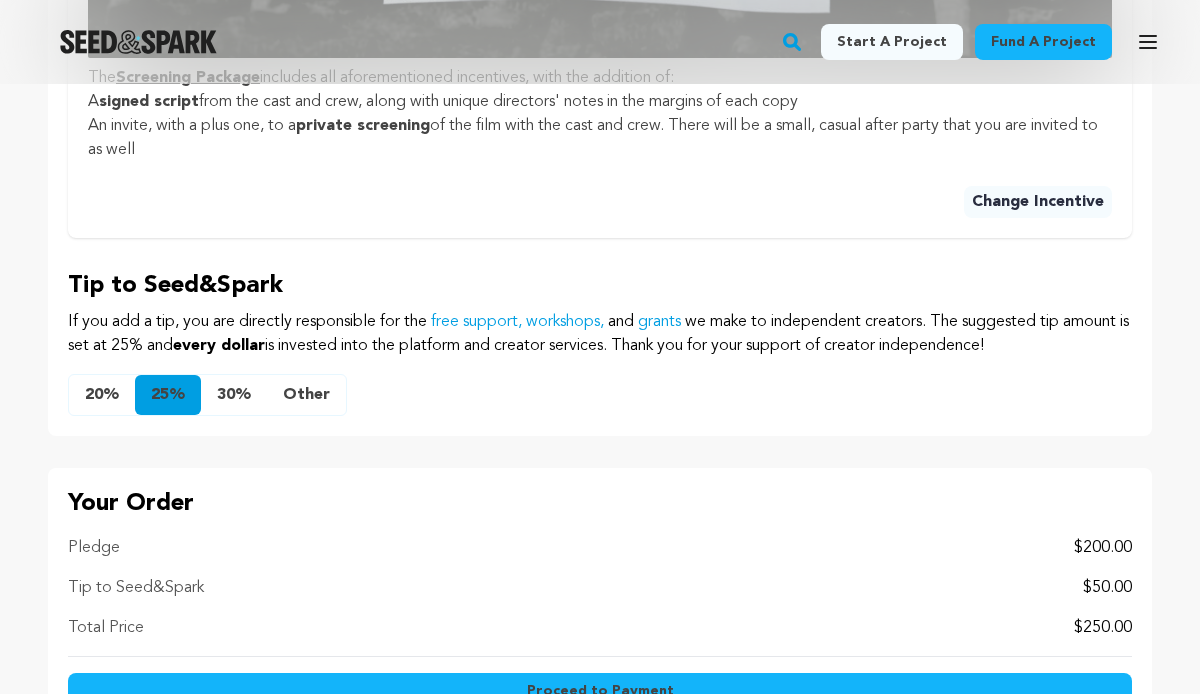 click on "Other" at bounding box center (306, 395) 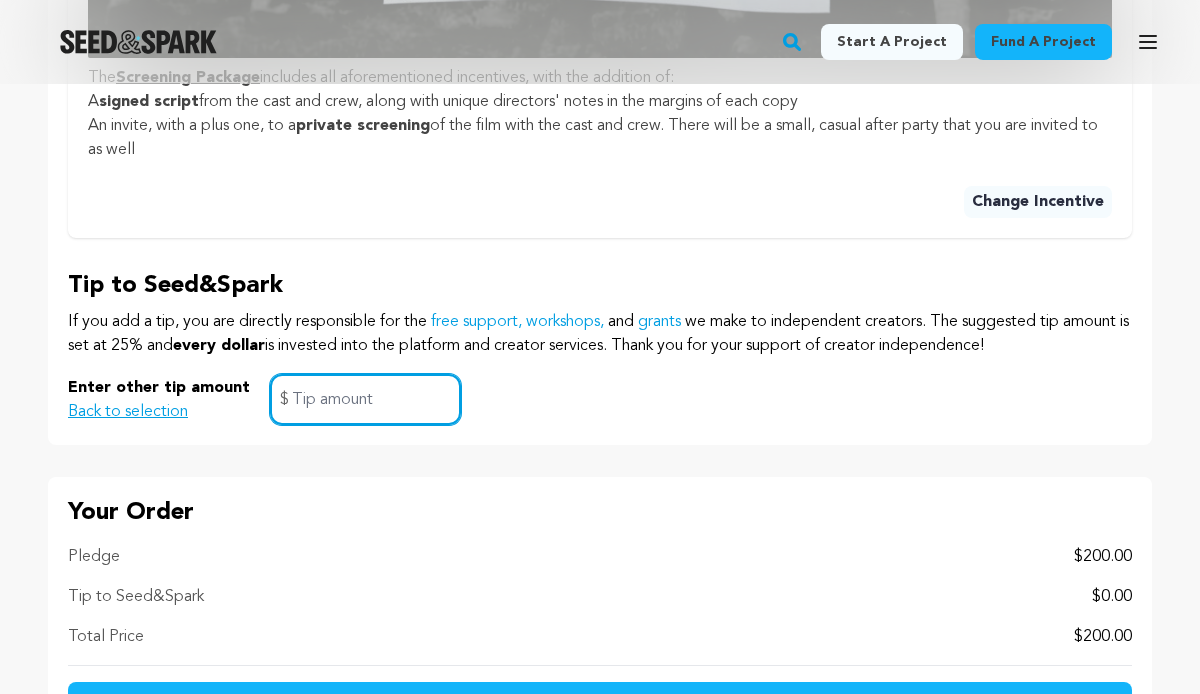 click at bounding box center [365, 399] 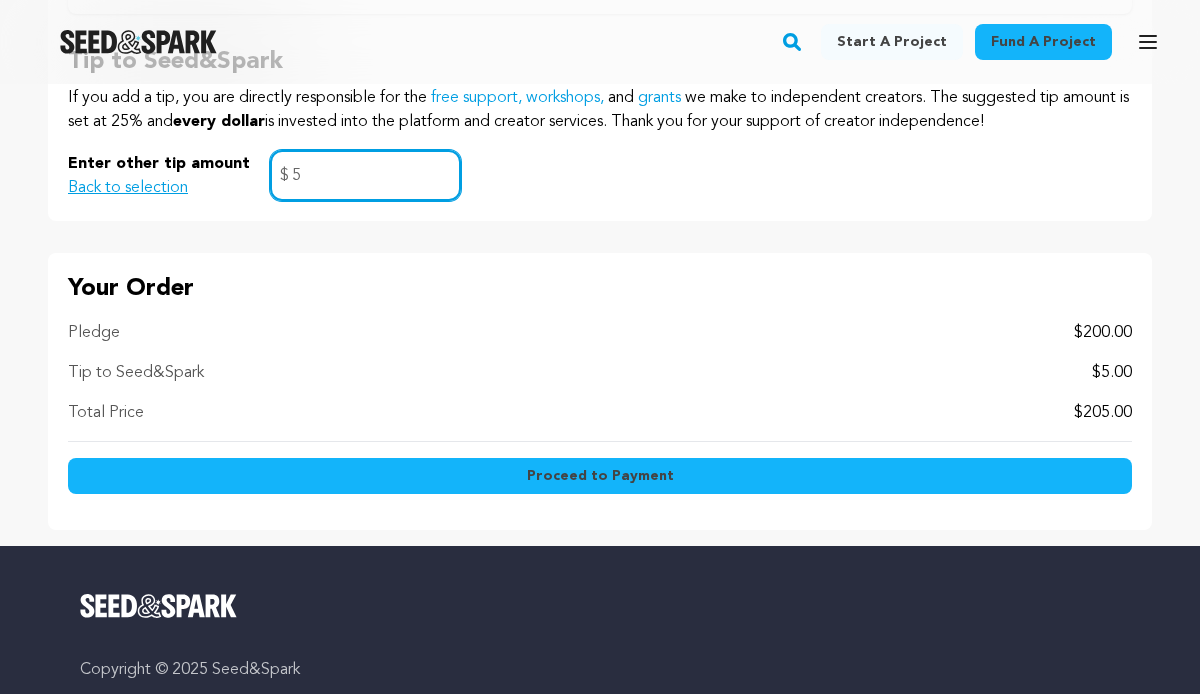 scroll, scrollTop: 2170, scrollLeft: 0, axis: vertical 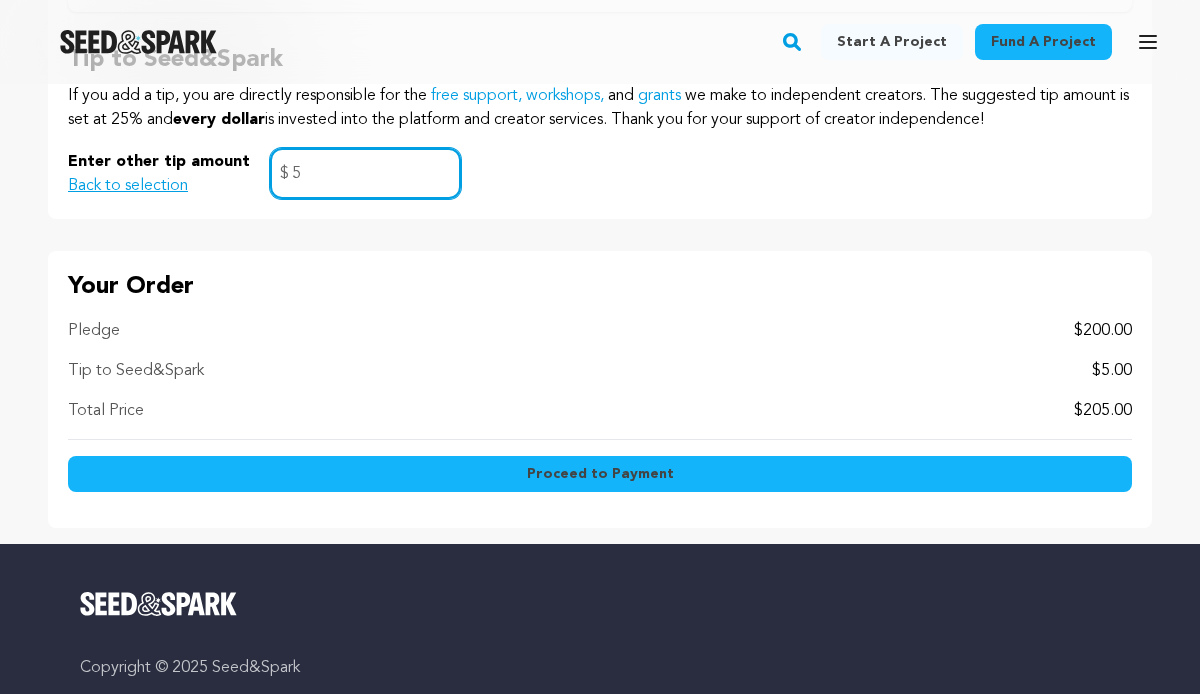 type on "5" 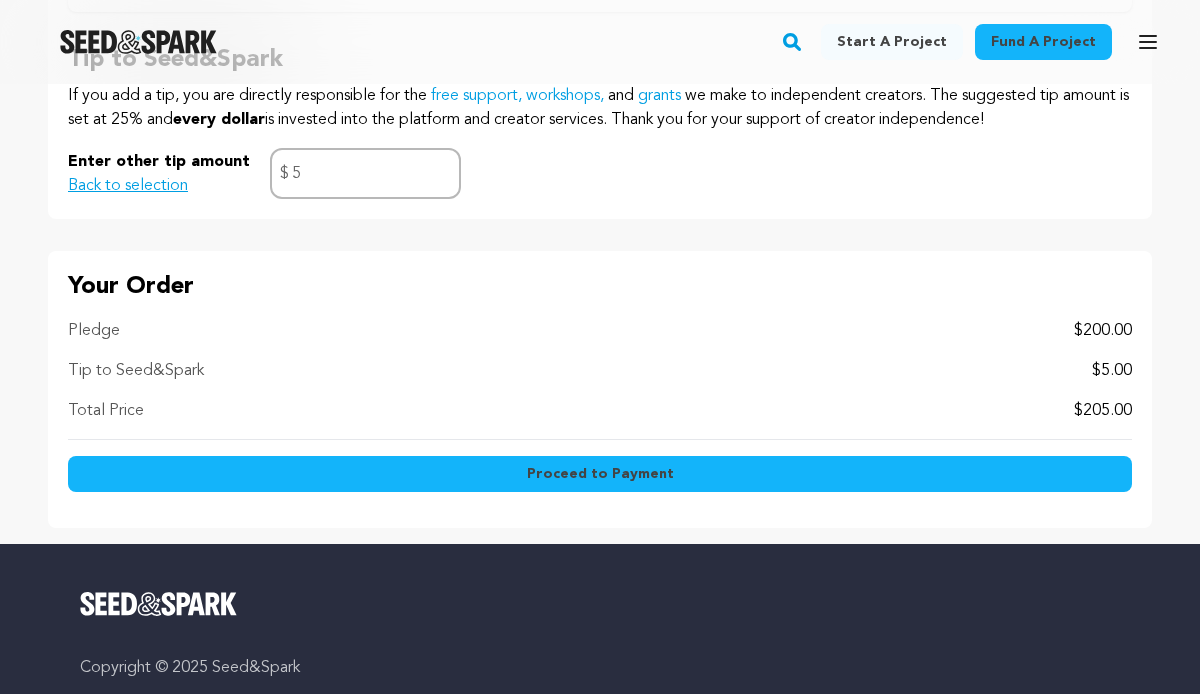 click on "Proceed to Payment" at bounding box center [600, 474] 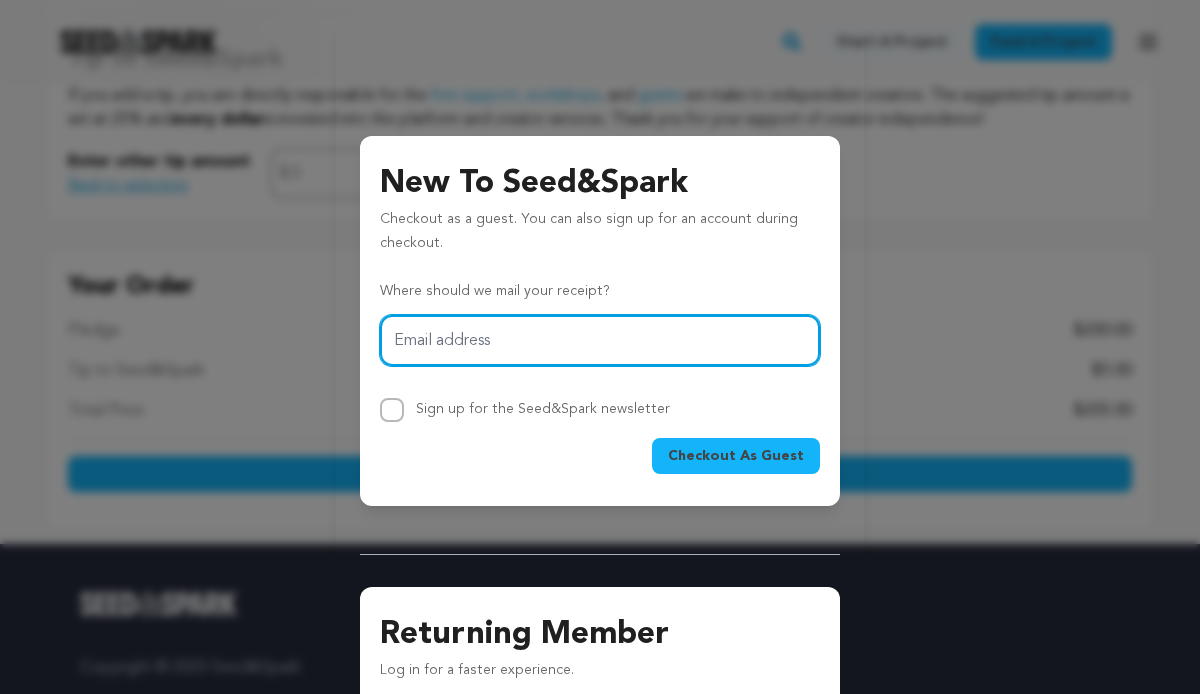 click on "Email address" at bounding box center [600, 340] 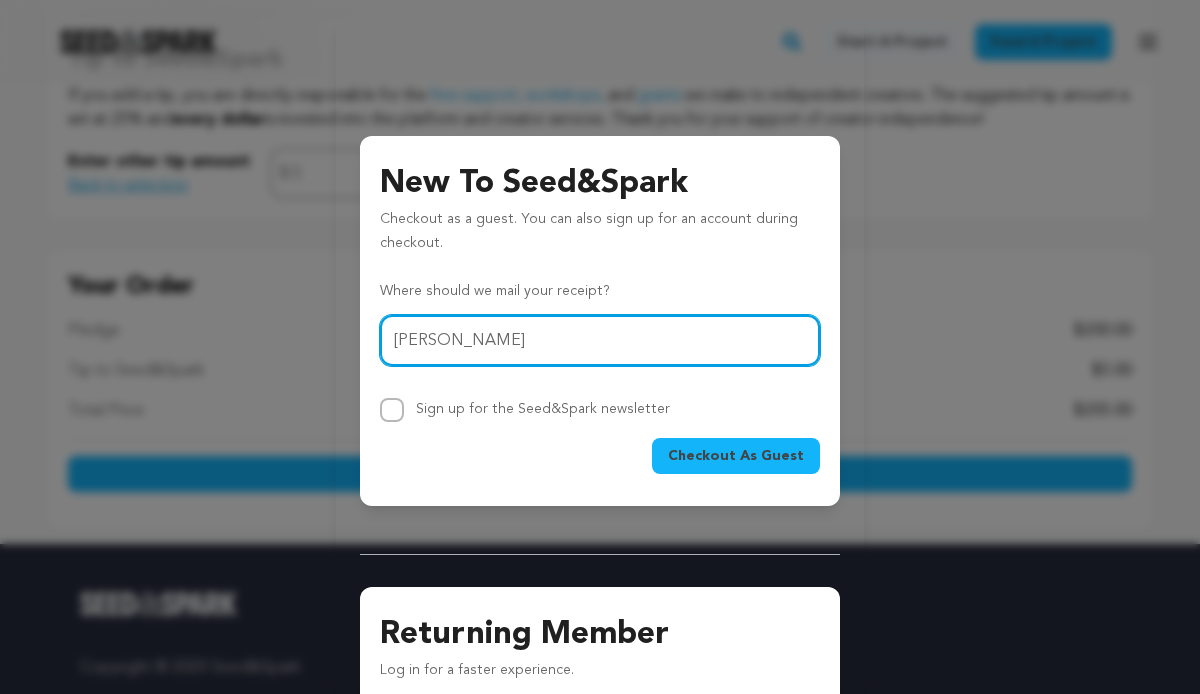 type on "michelejandrus@gmail.com" 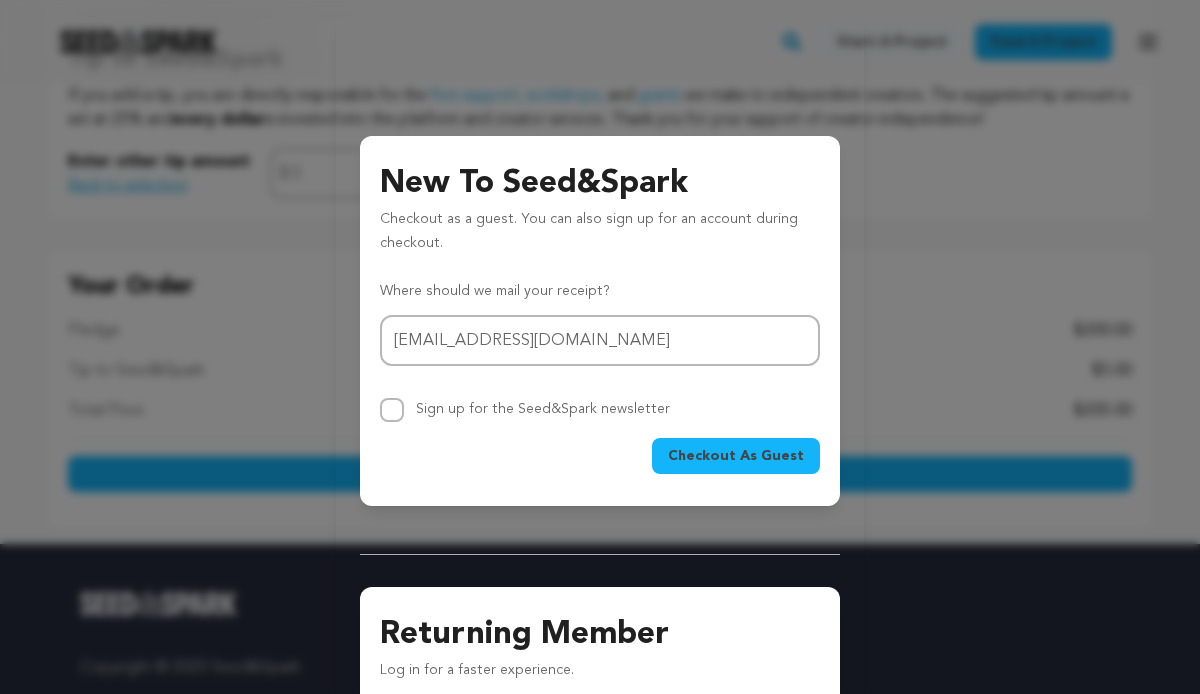 click on "Checkout As Guest" at bounding box center (736, 456) 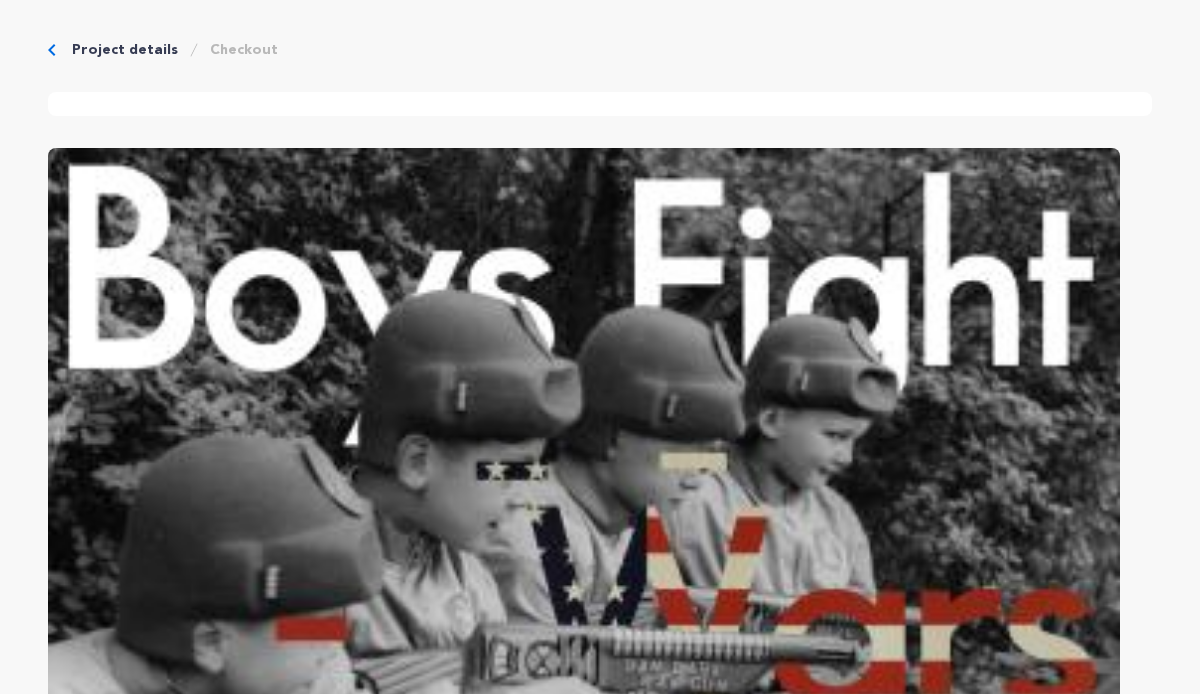 scroll, scrollTop: 788, scrollLeft: 0, axis: vertical 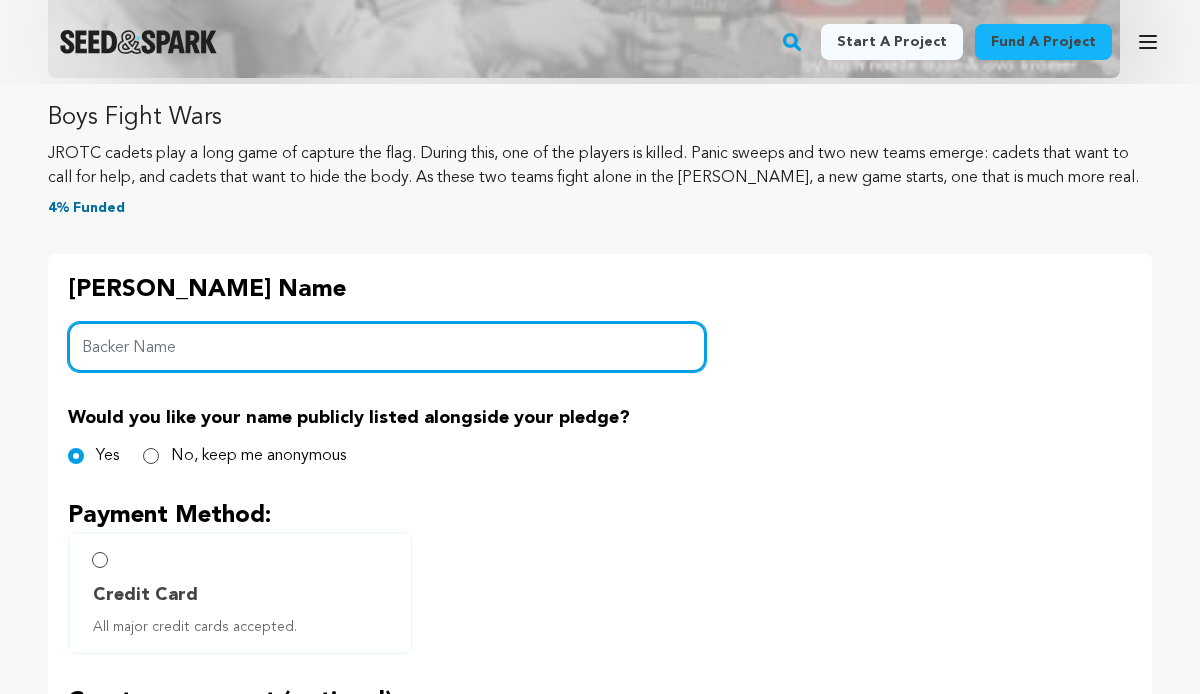 click on "Backer Name" at bounding box center [387, 347] 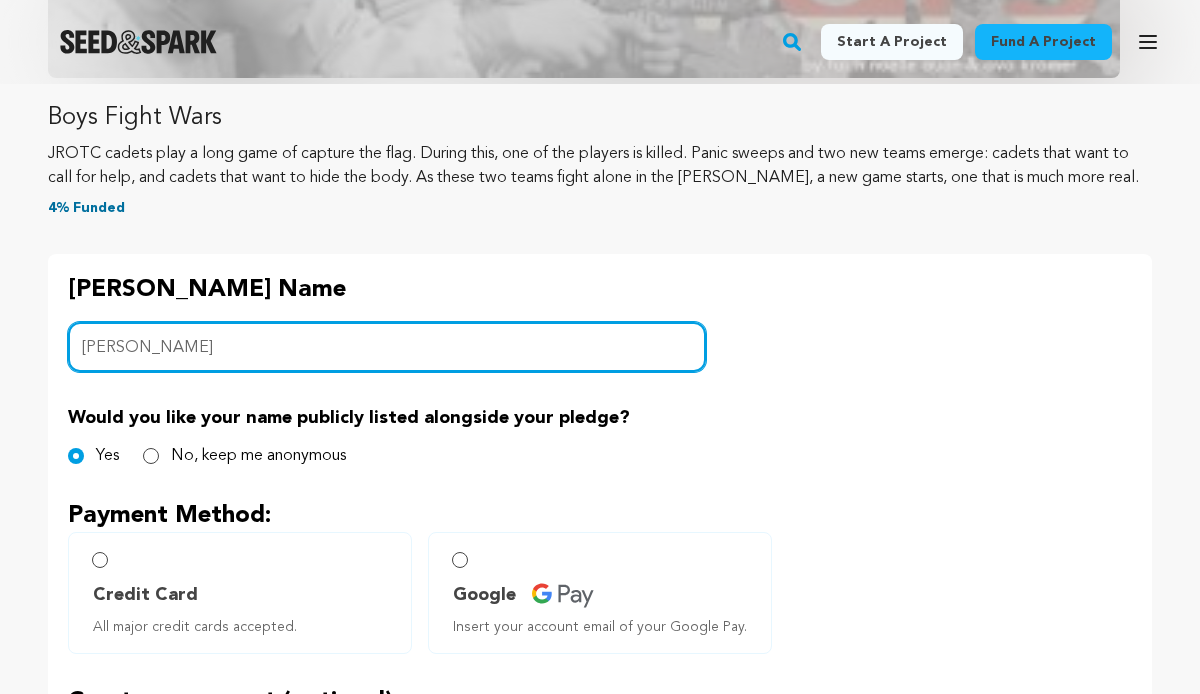 type on "[PERSON_NAME]" 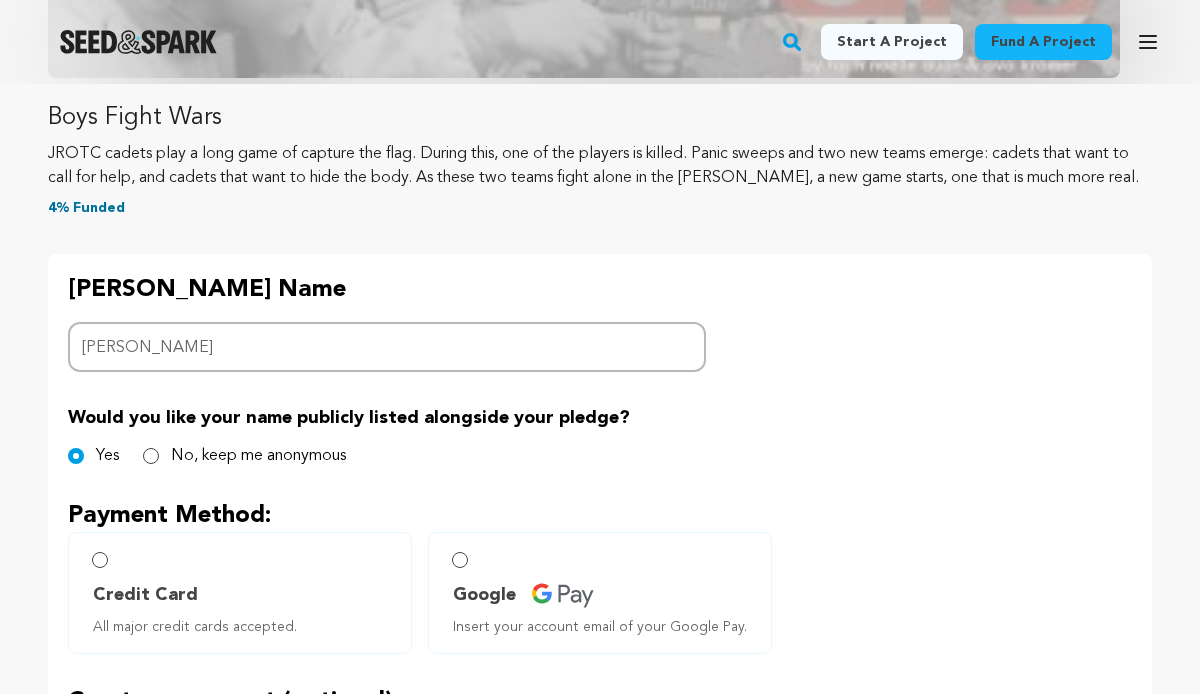 click on "Would you like your name publicly listed alongside your pledge?
Yes
No, keep me anonymous" at bounding box center [600, 436] 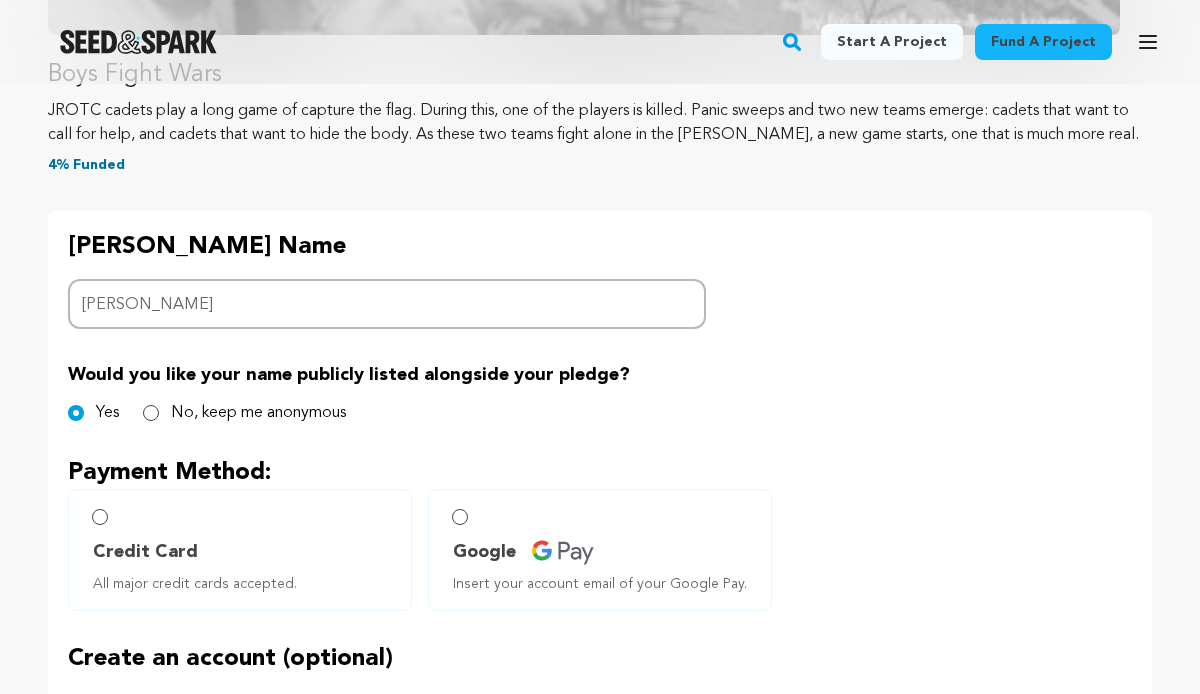 scroll, scrollTop: 852, scrollLeft: 0, axis: vertical 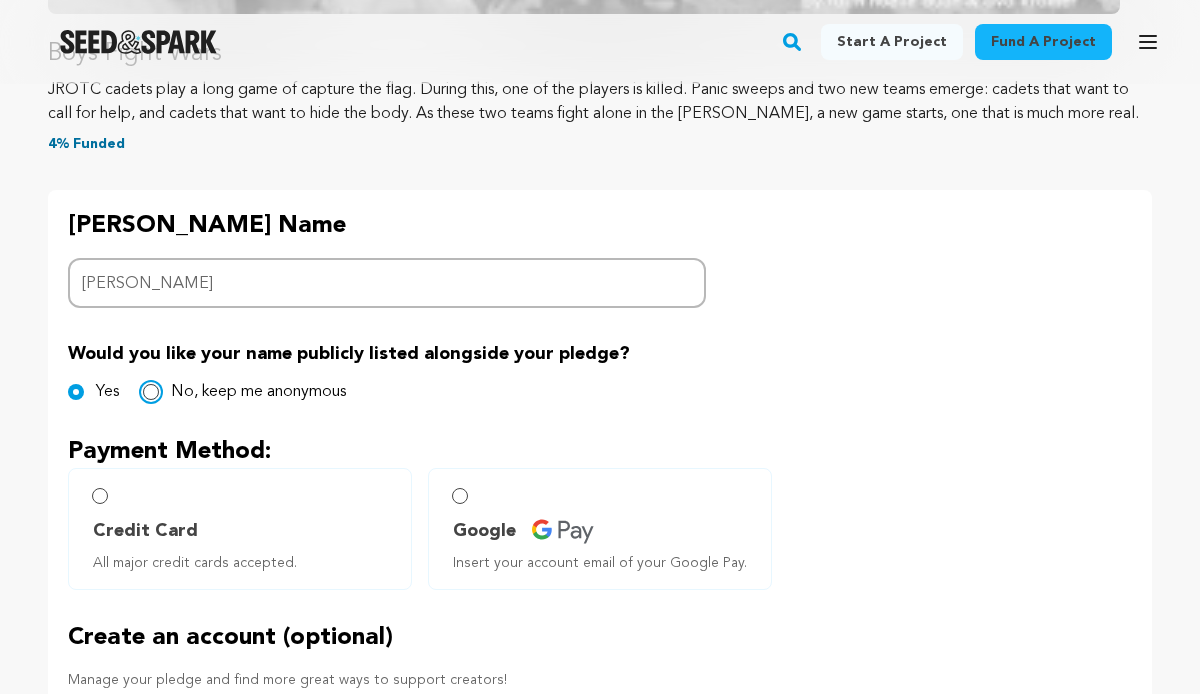 click on "No, keep me anonymous" at bounding box center (151, 392) 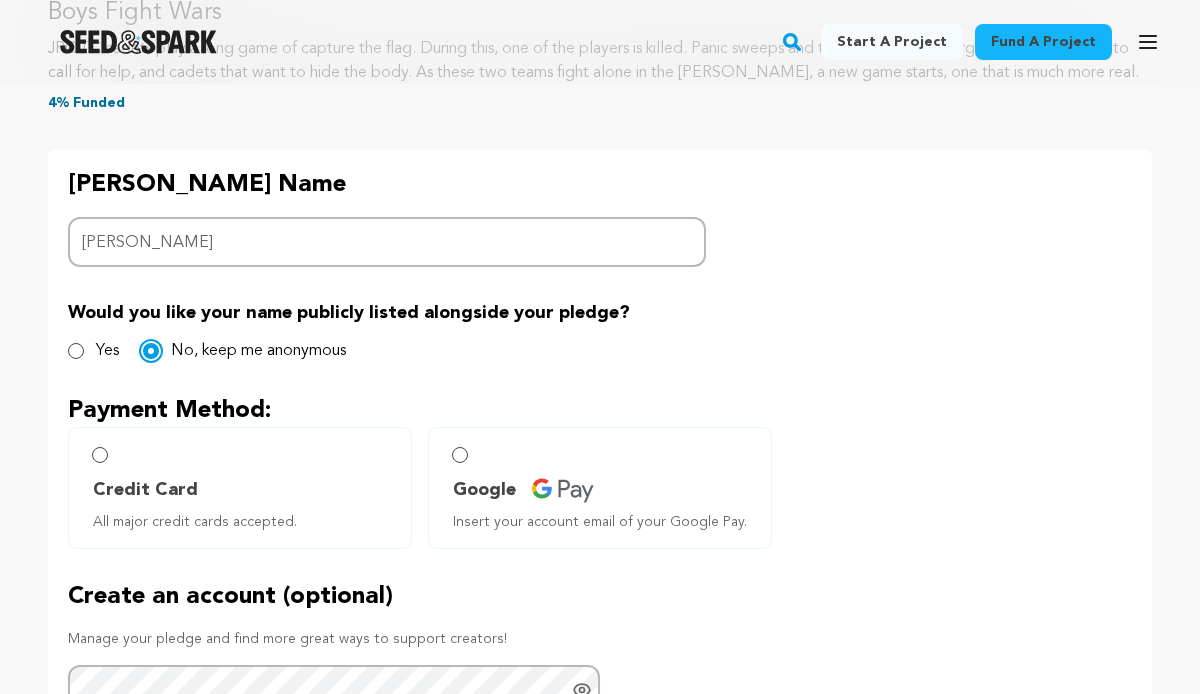 scroll, scrollTop: 926, scrollLeft: 0, axis: vertical 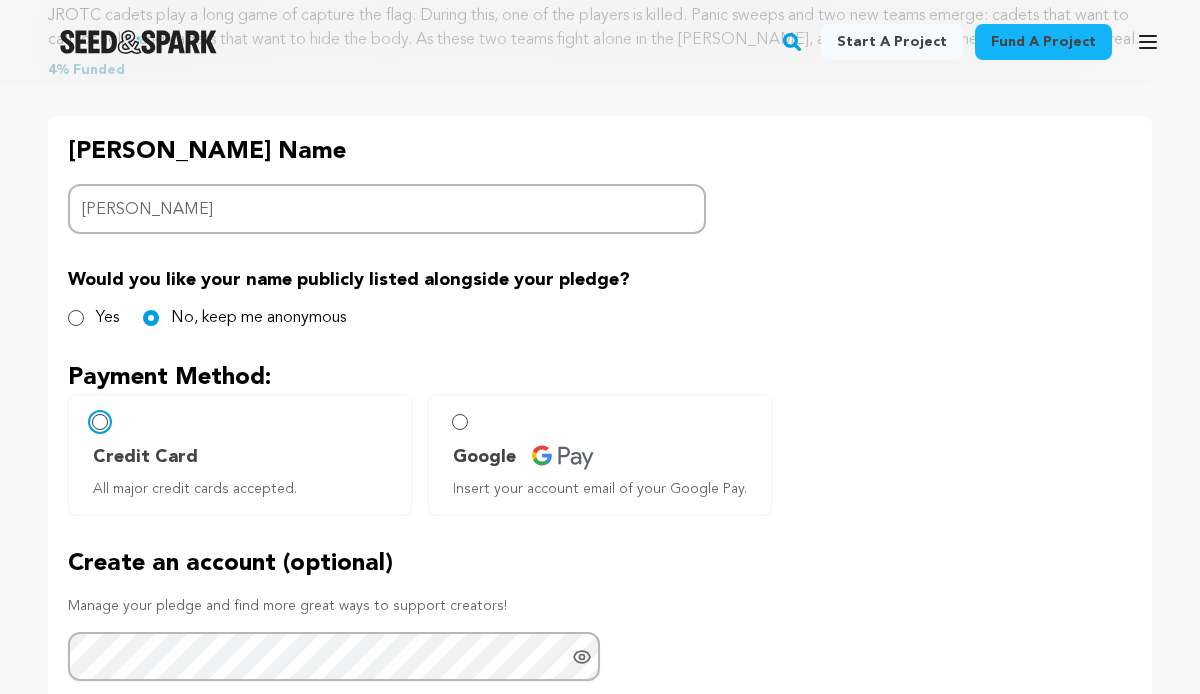 click on "Credit Card
All major credit cards accepted." at bounding box center [100, 422] 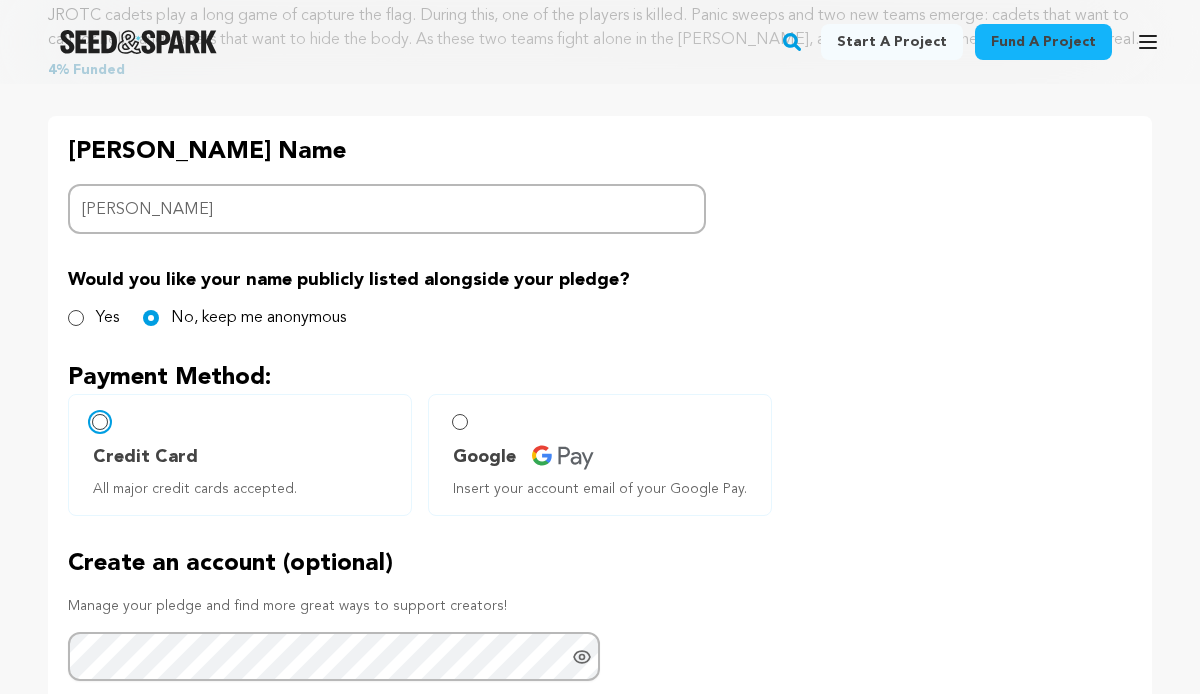 radio on "false" 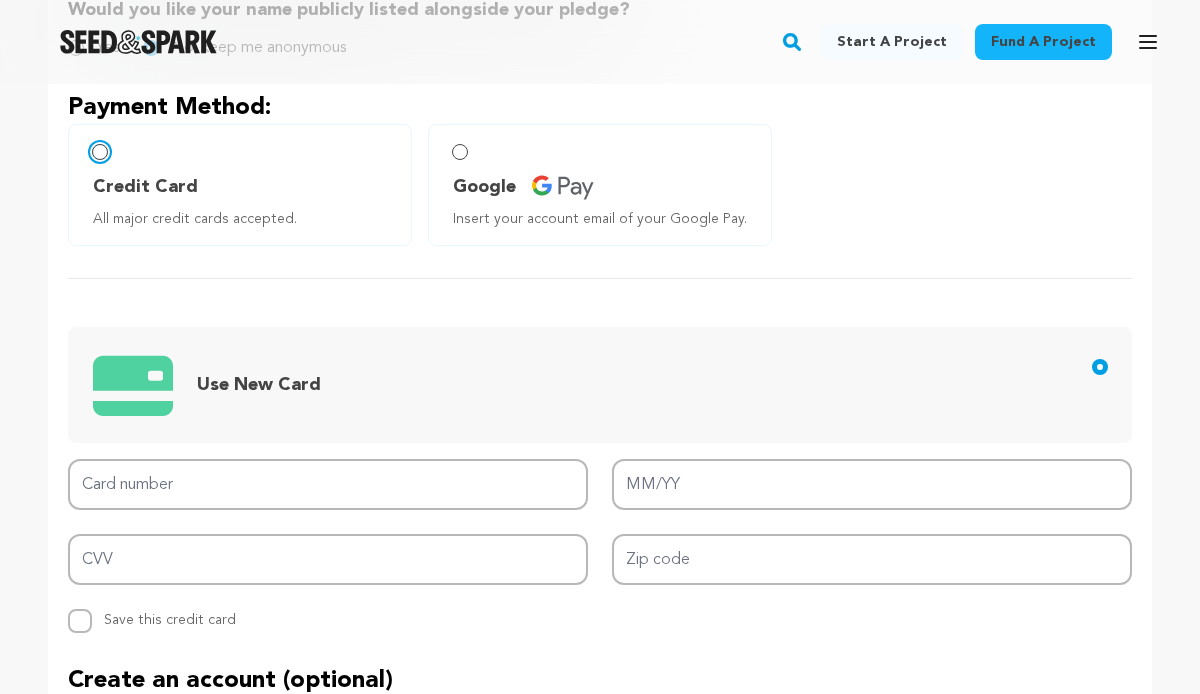 scroll, scrollTop: 1199, scrollLeft: 0, axis: vertical 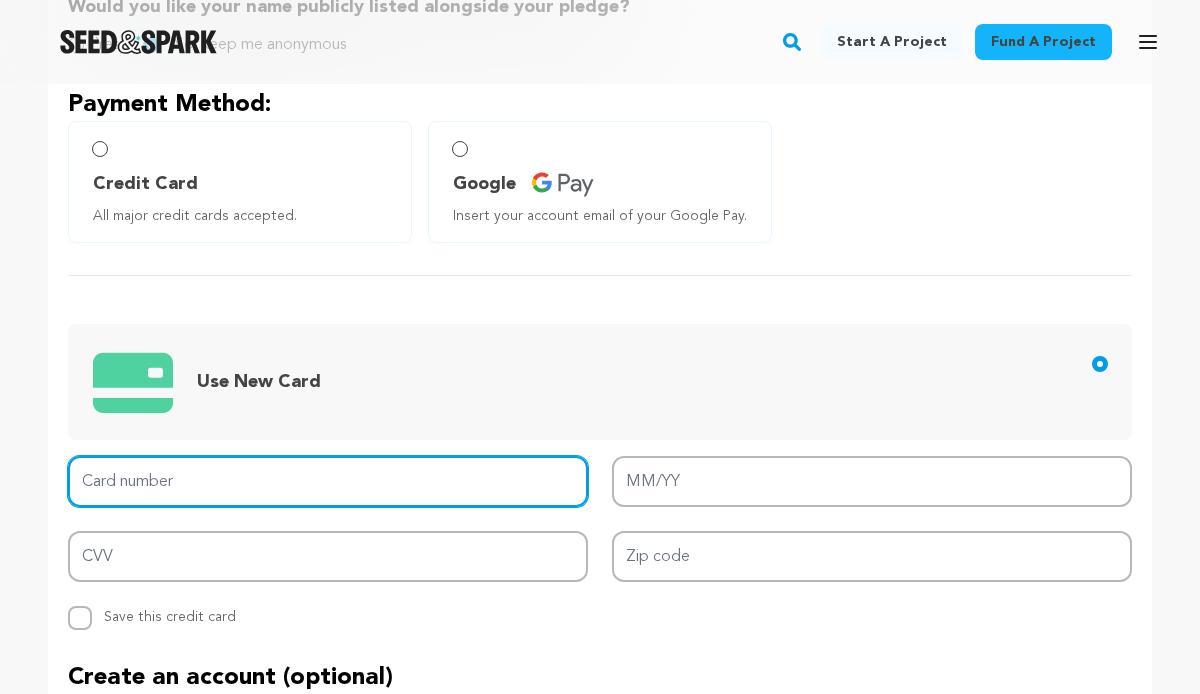 click on "Card number" at bounding box center [328, 481] 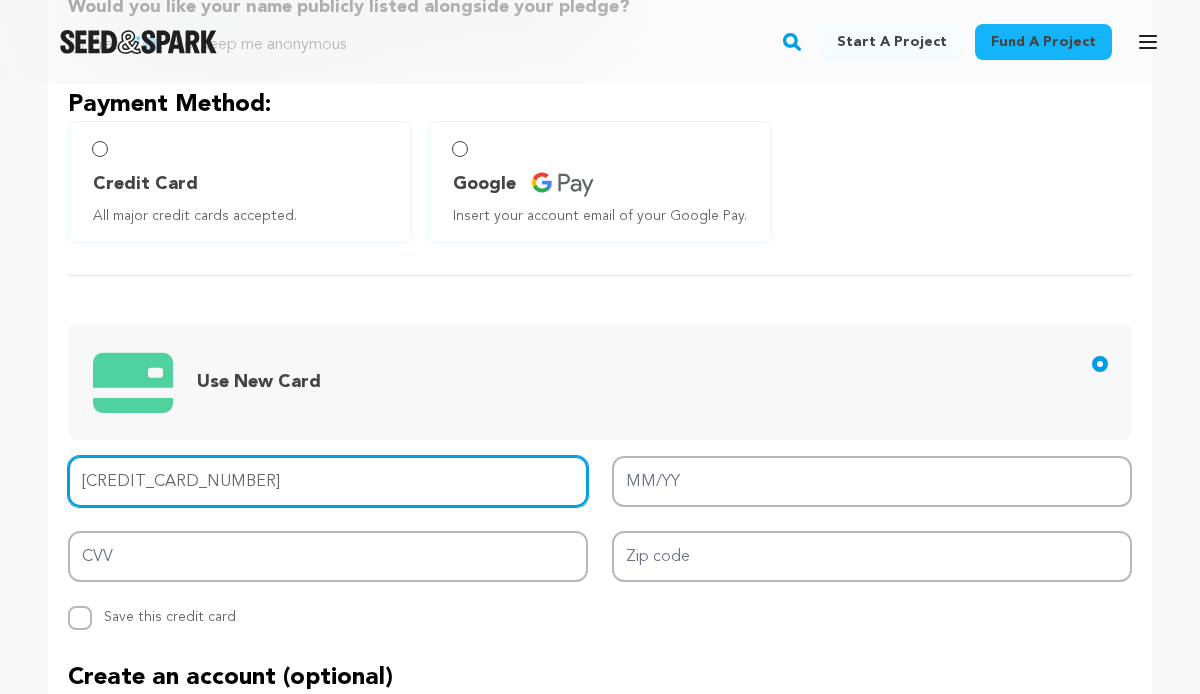 type on "3767 8638 4163 002" 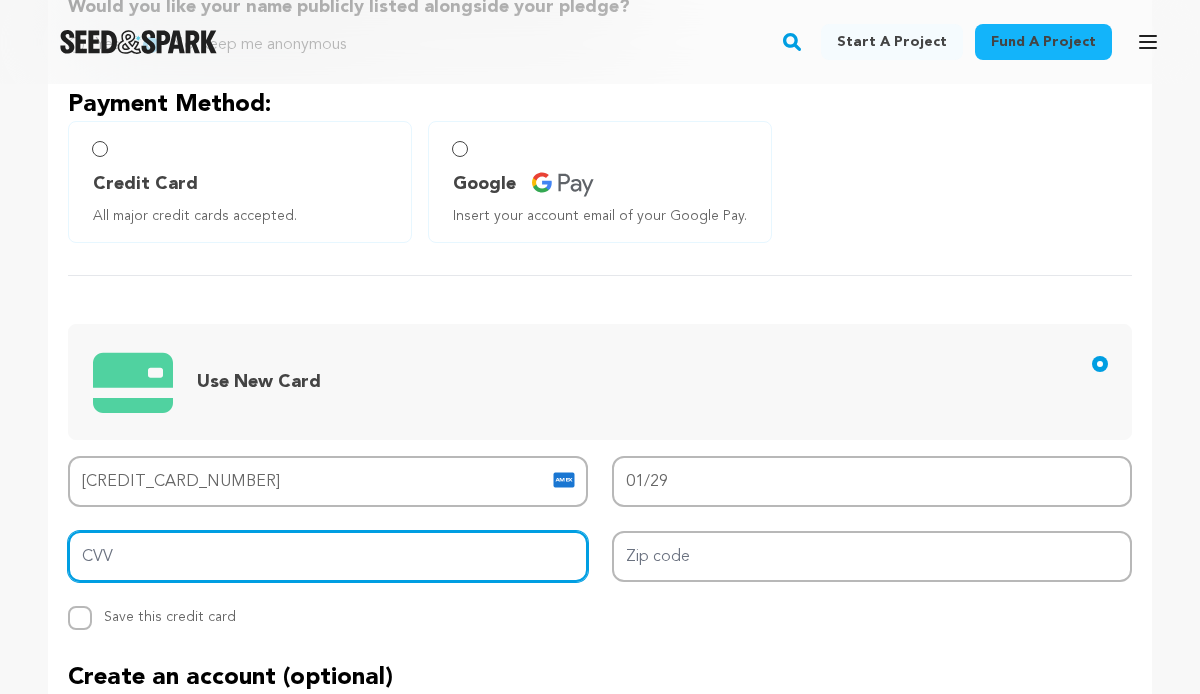 click on "CVV" at bounding box center (328, 556) 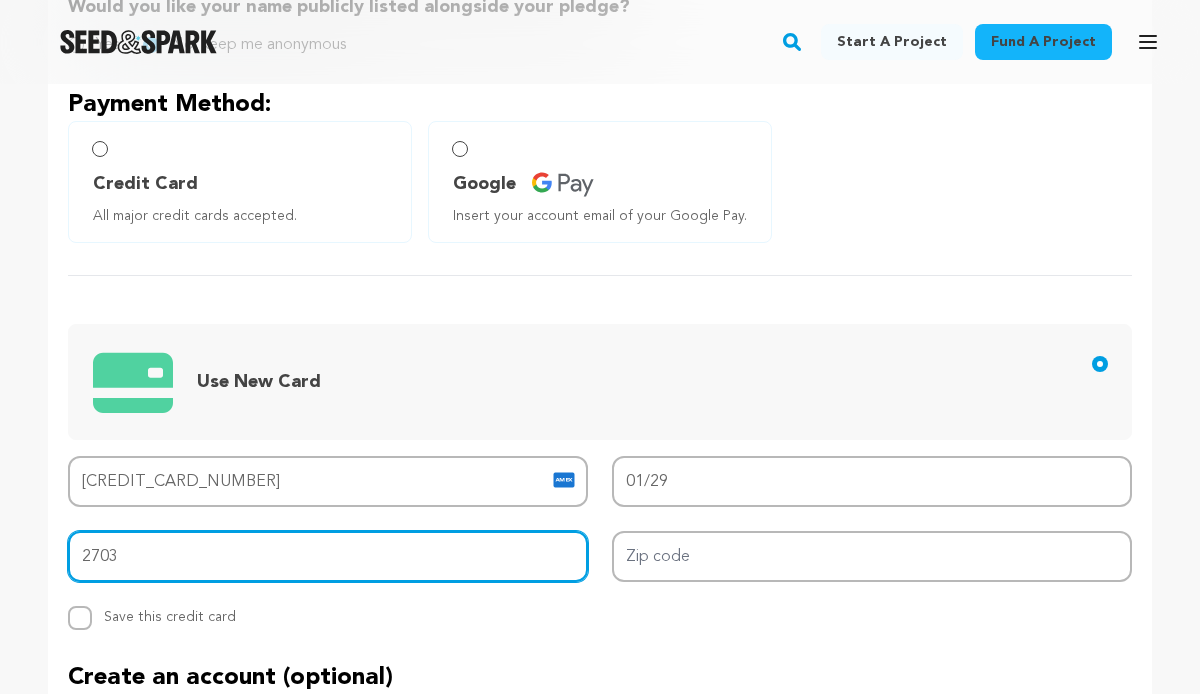 type on "2703" 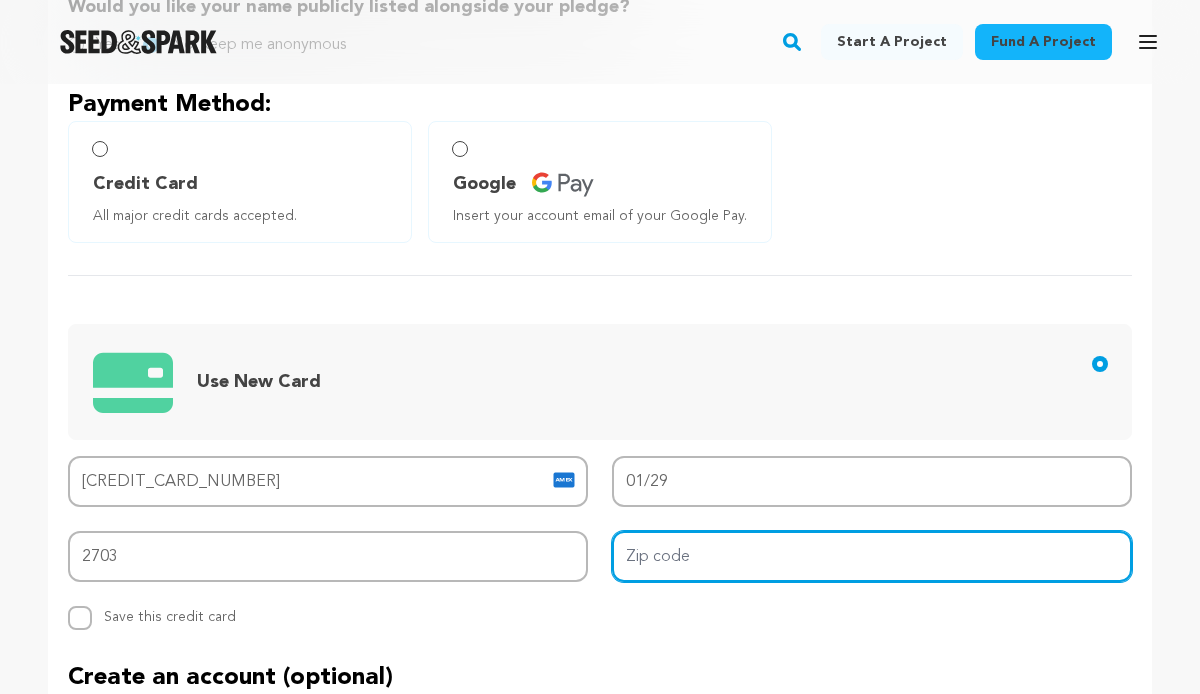 click on "Zip code" at bounding box center (872, 556) 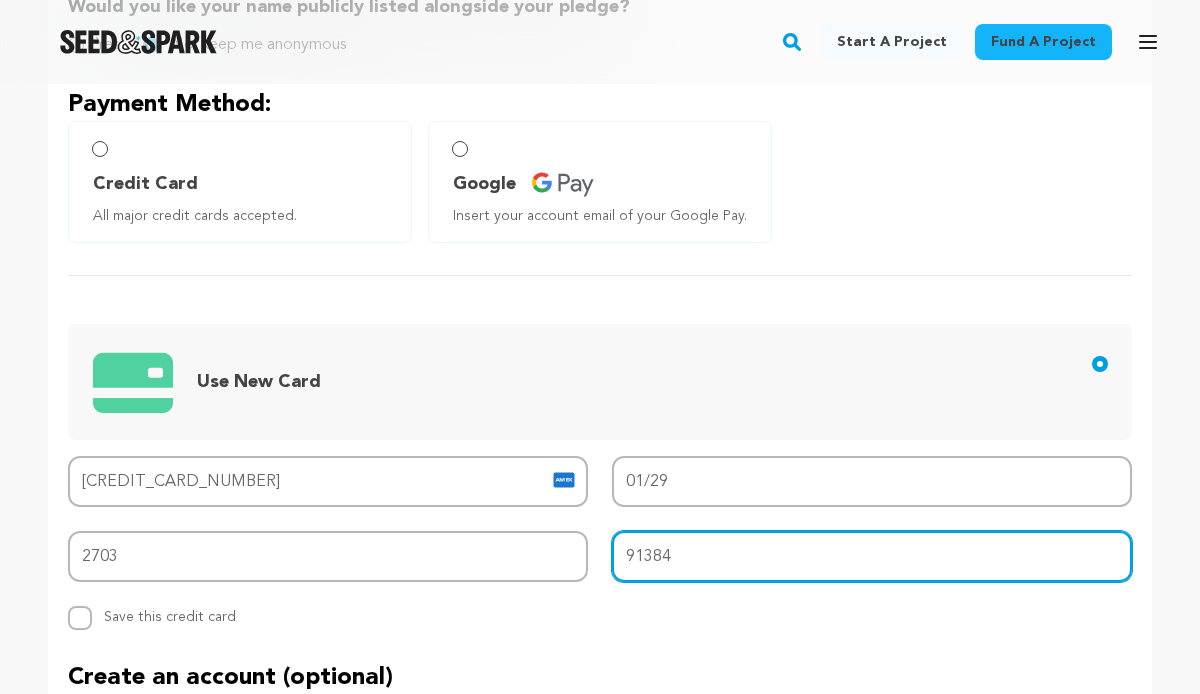 type on "91384" 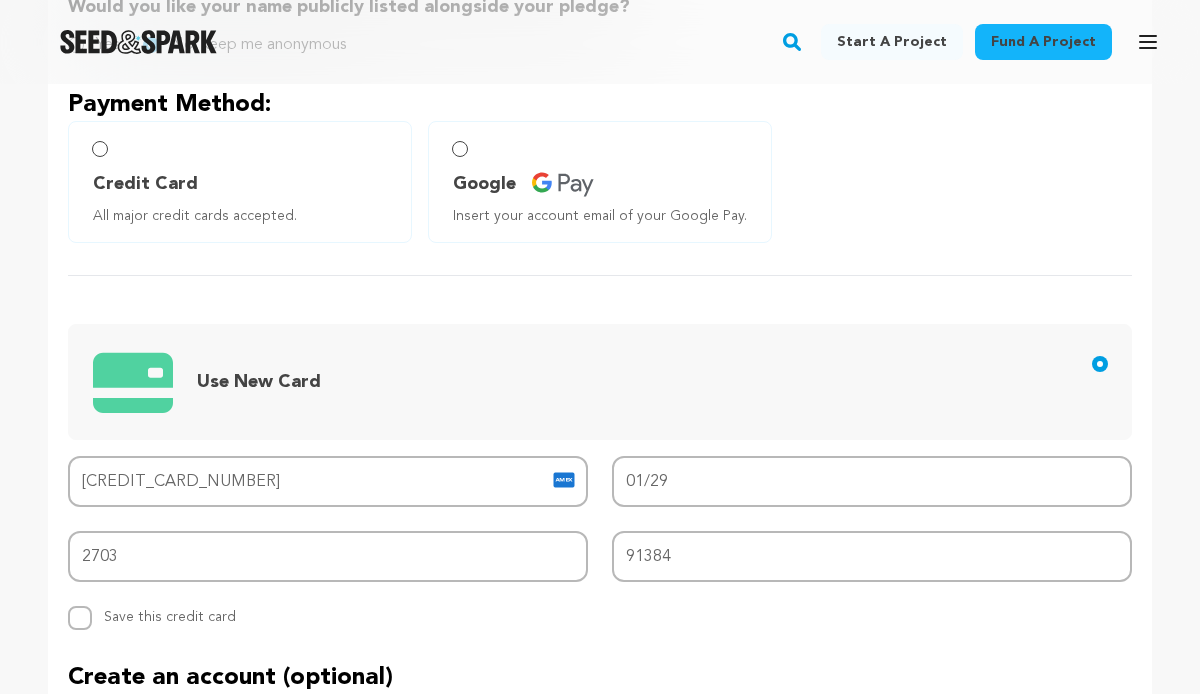 click on "Replace saved credit card
Save this credit card" at bounding box center [328, 618] 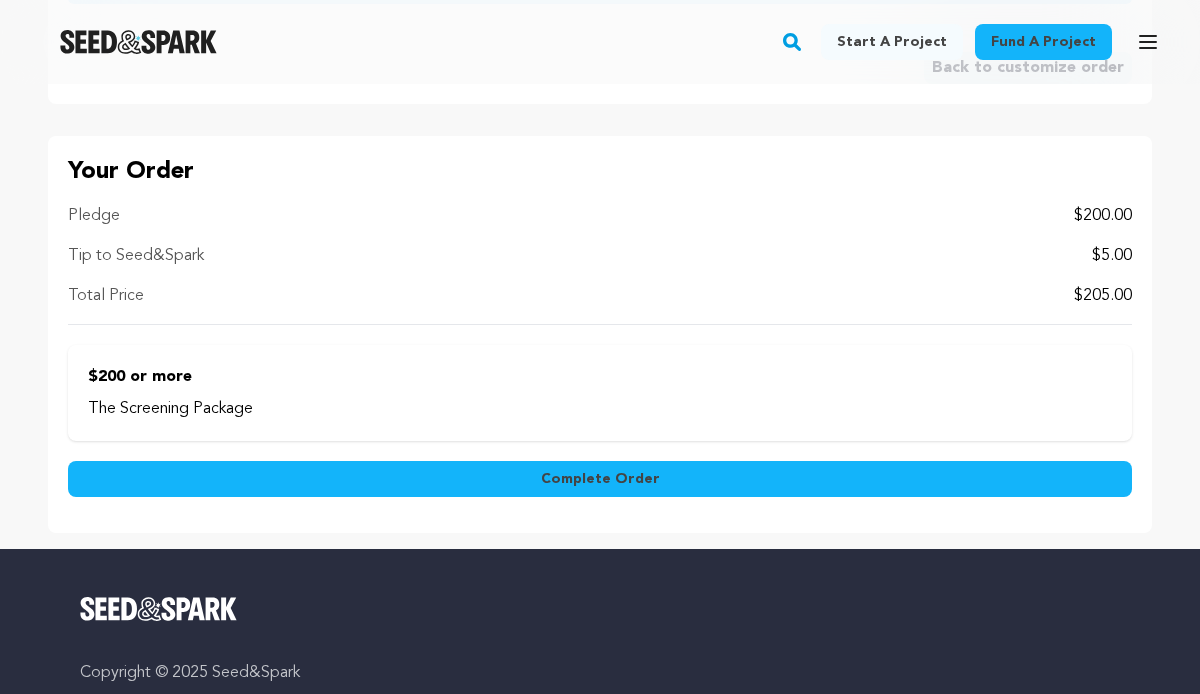 scroll, scrollTop: 2139, scrollLeft: 0, axis: vertical 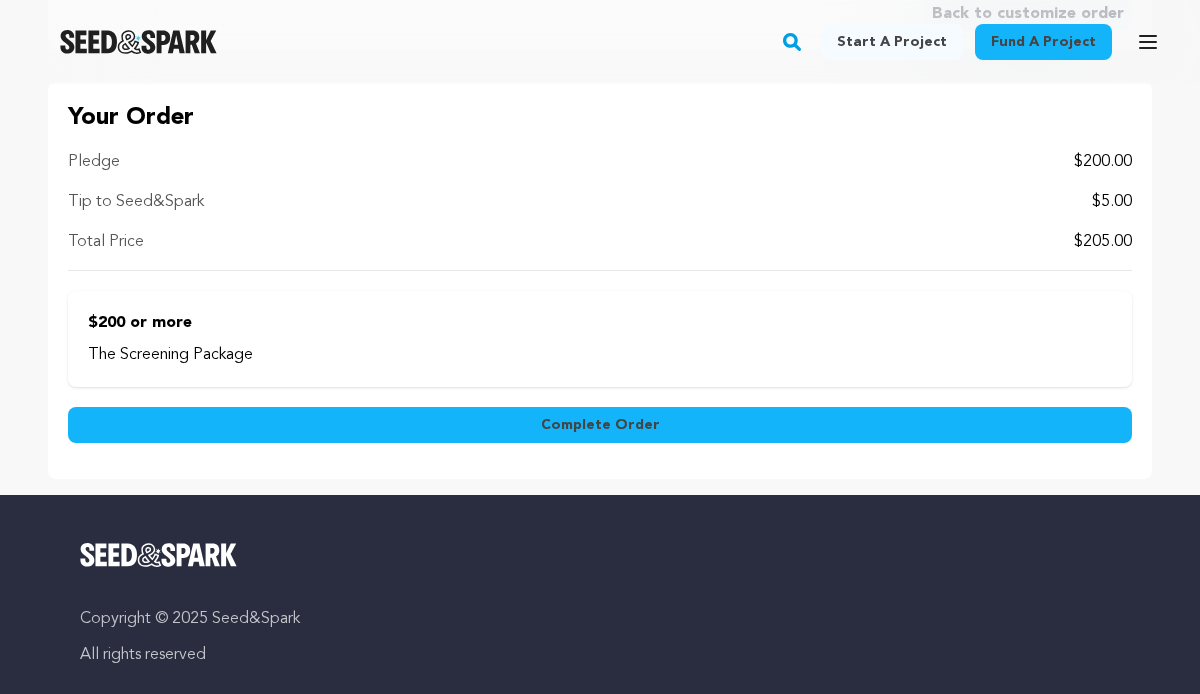 click on "Complete Order" at bounding box center [600, 425] 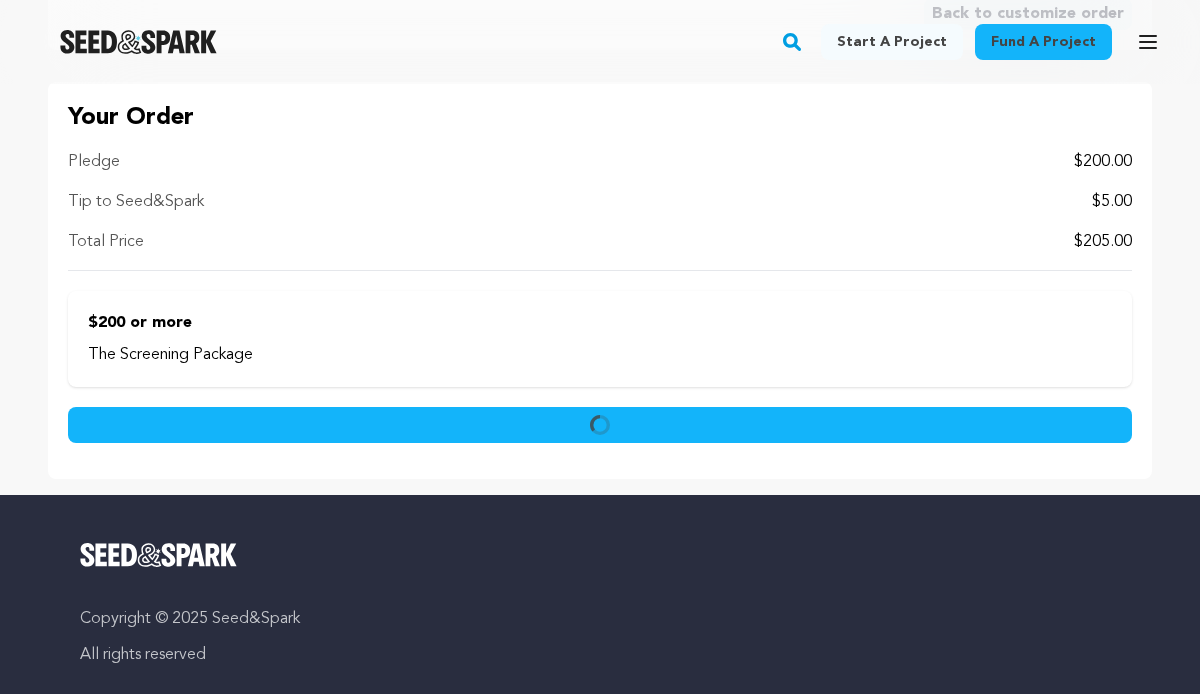 scroll, scrollTop: 2037, scrollLeft: 0, axis: vertical 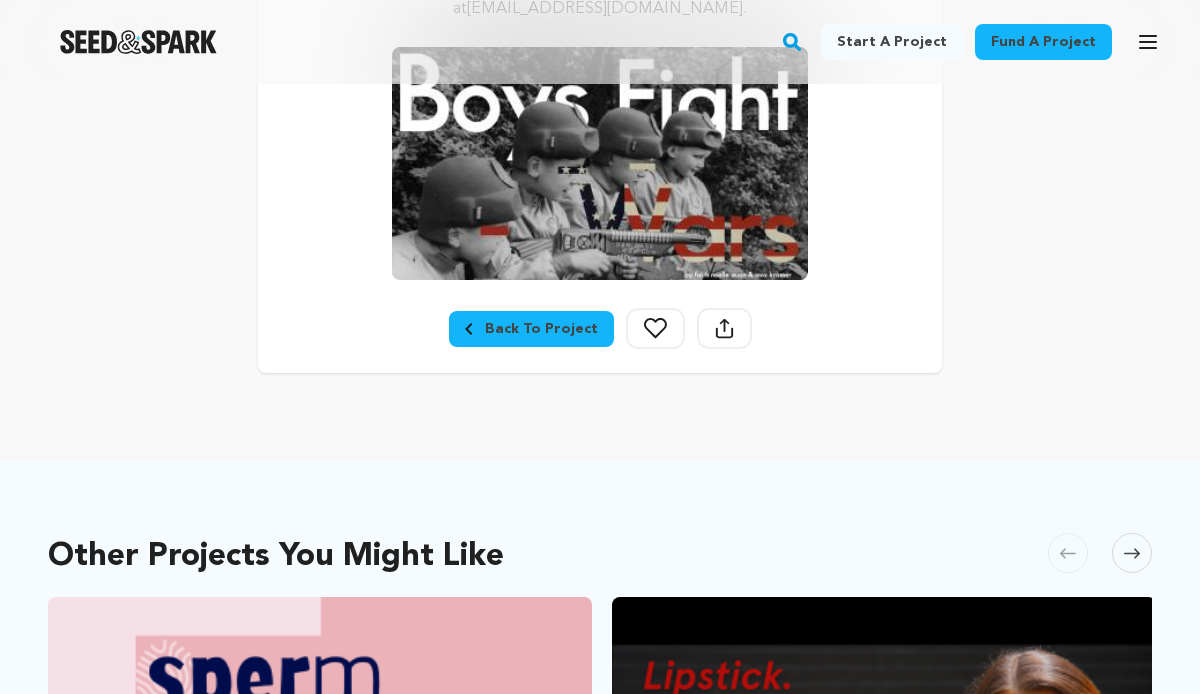 click on "Back To Project" at bounding box center [531, 329] 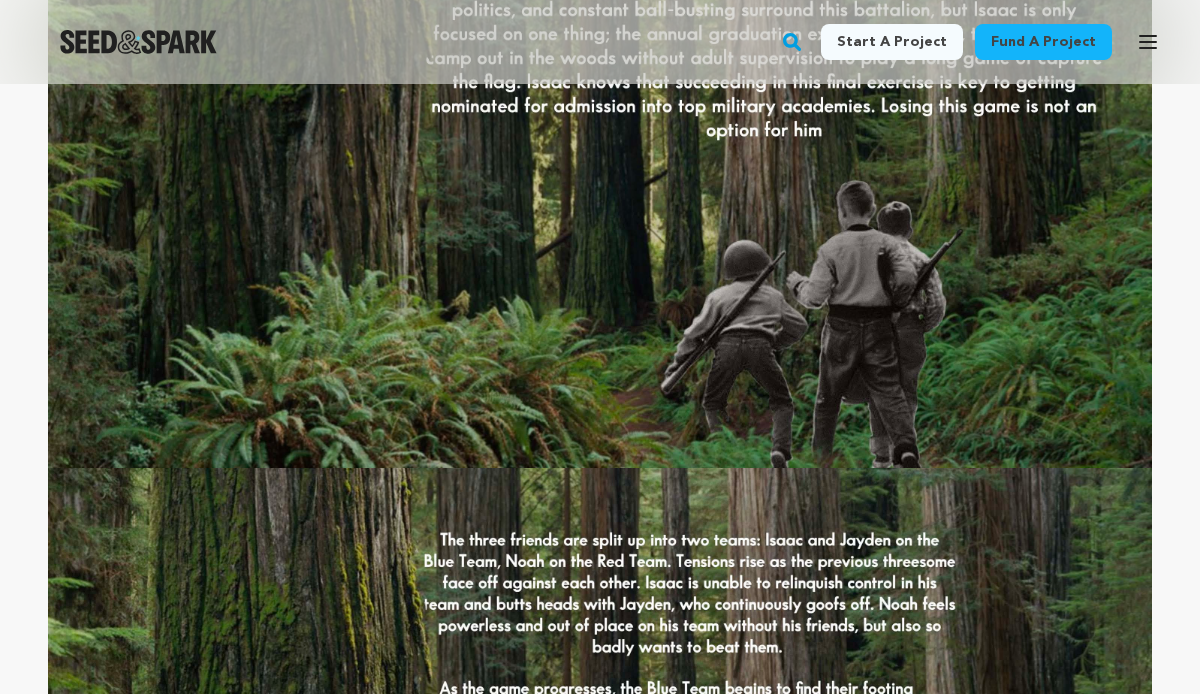 scroll, scrollTop: 3289, scrollLeft: 0, axis: vertical 